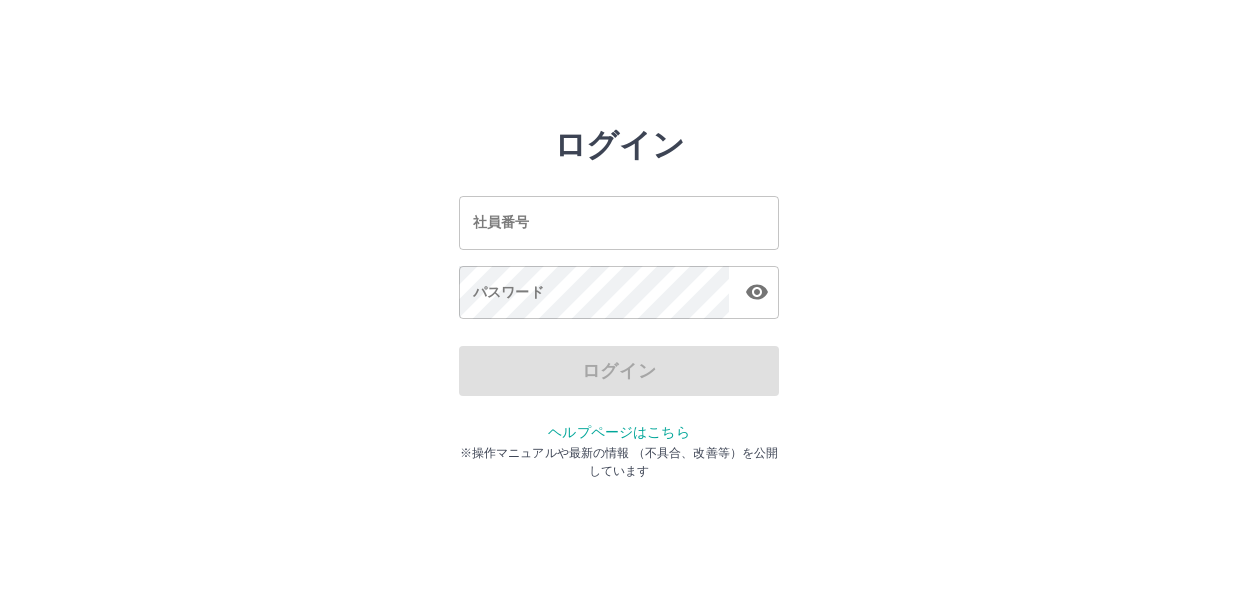 scroll, scrollTop: 0, scrollLeft: 0, axis: both 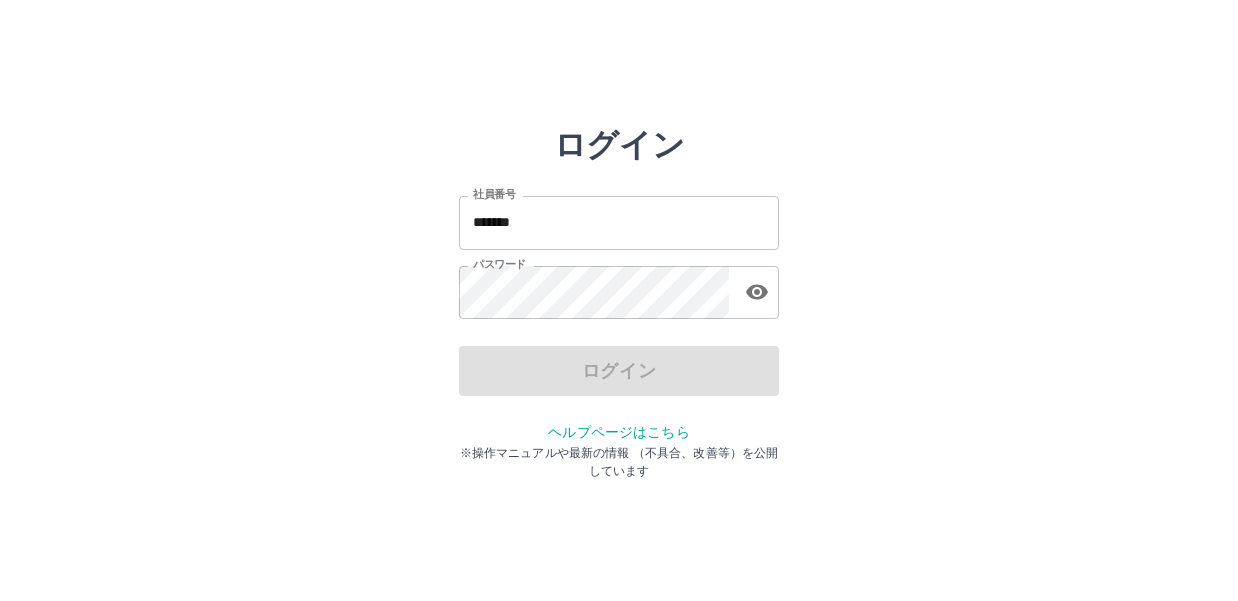 click on "*******" at bounding box center [619, 222] 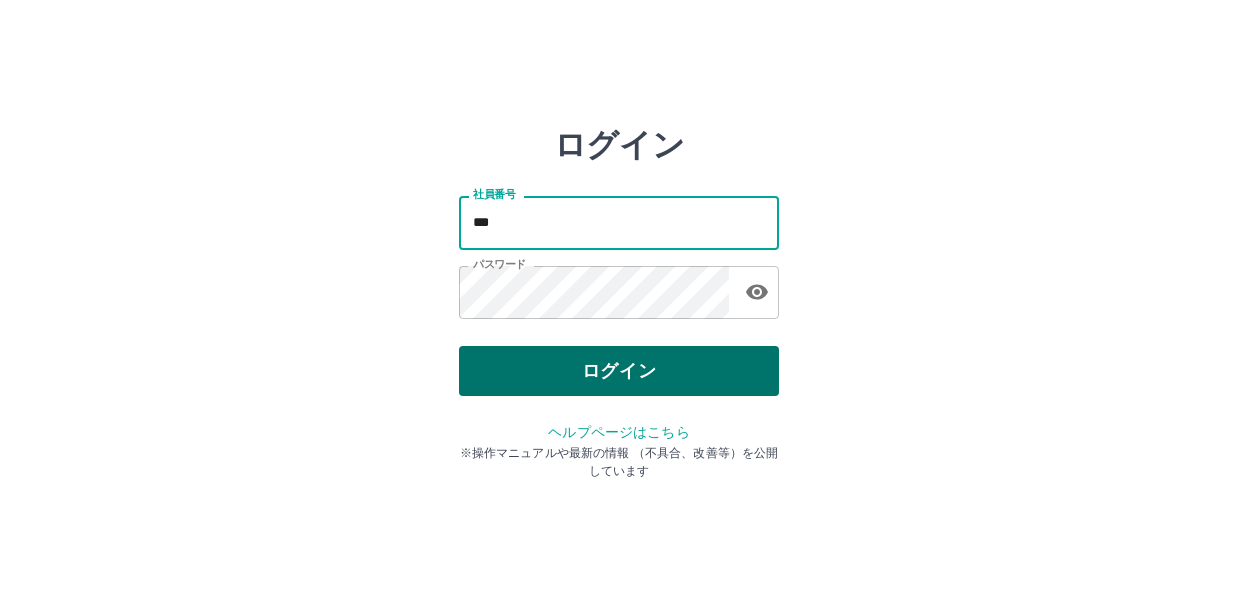 type on "*******" 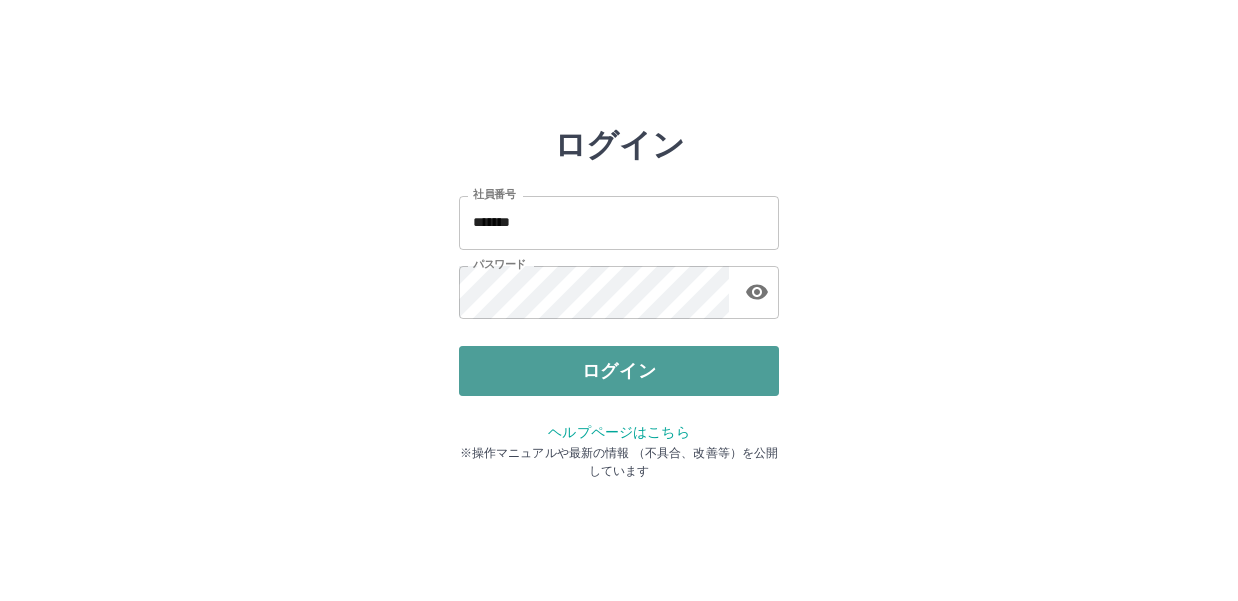 click on "ログイン" at bounding box center (619, 371) 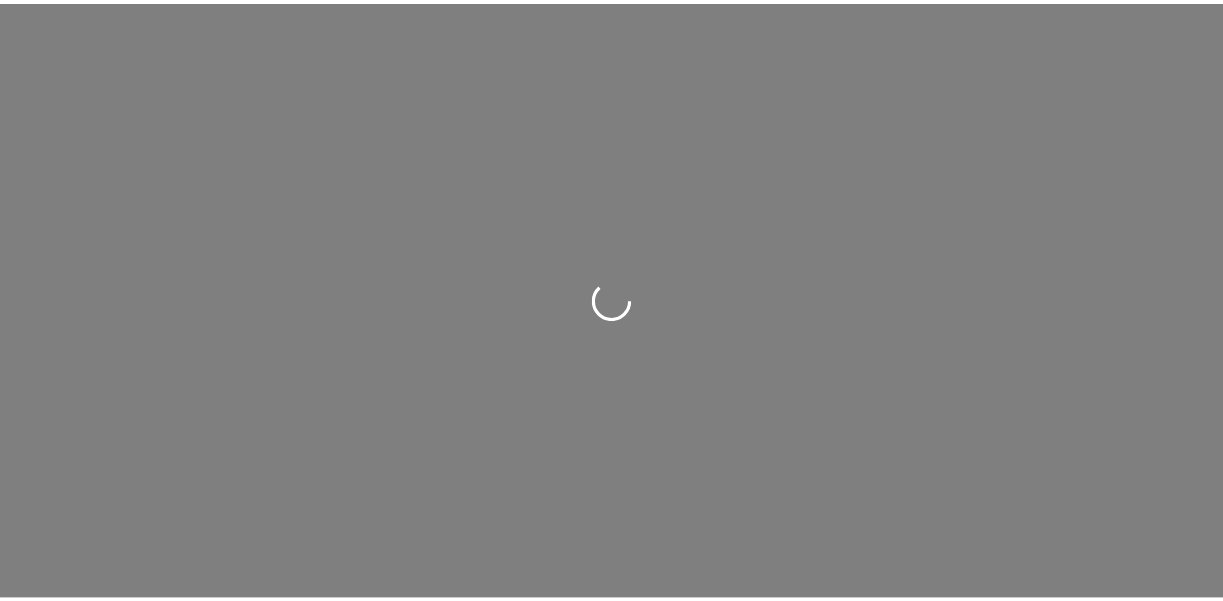 scroll, scrollTop: 0, scrollLeft: 0, axis: both 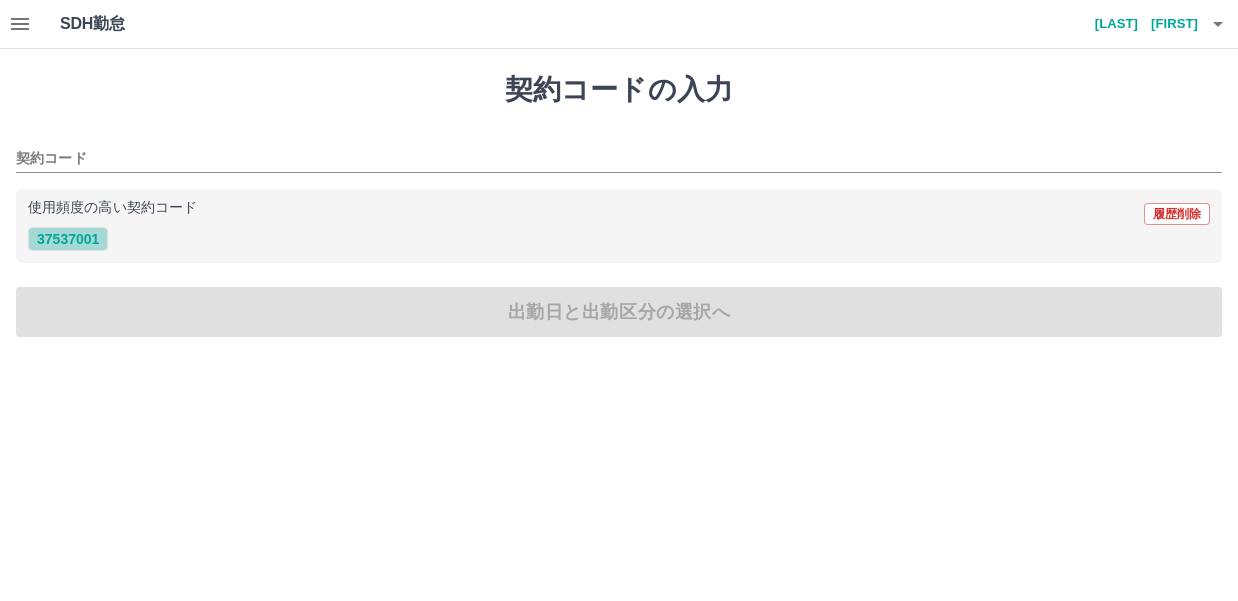 click on "37537001" at bounding box center (68, 239) 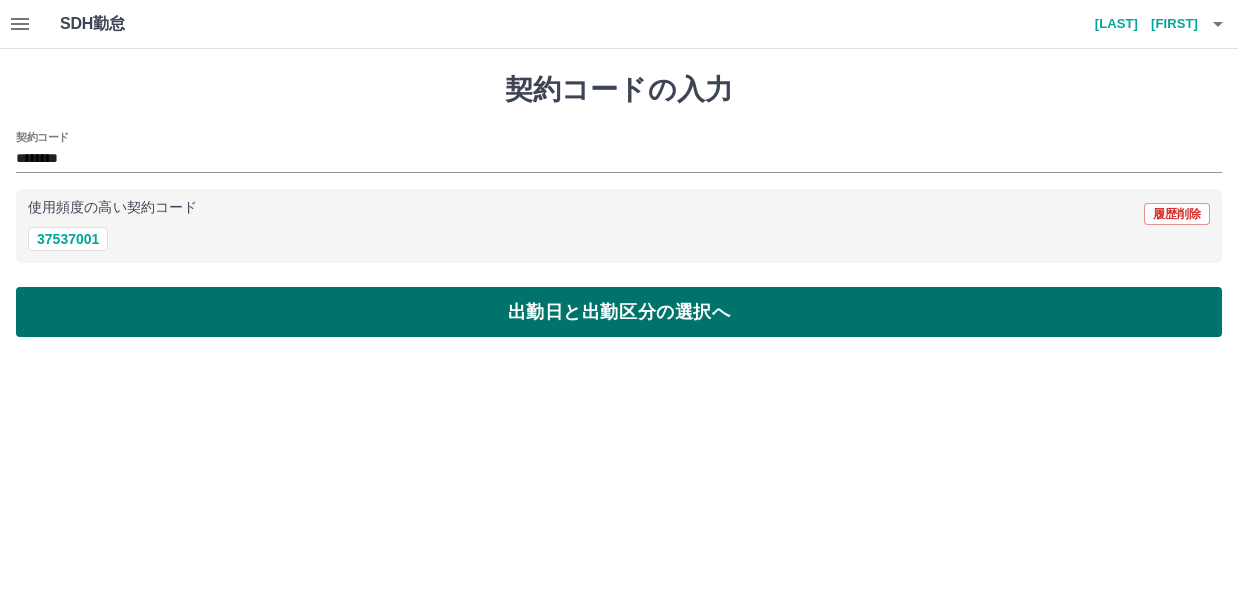 click on "出勤日と出勤区分の選択へ" at bounding box center [619, 312] 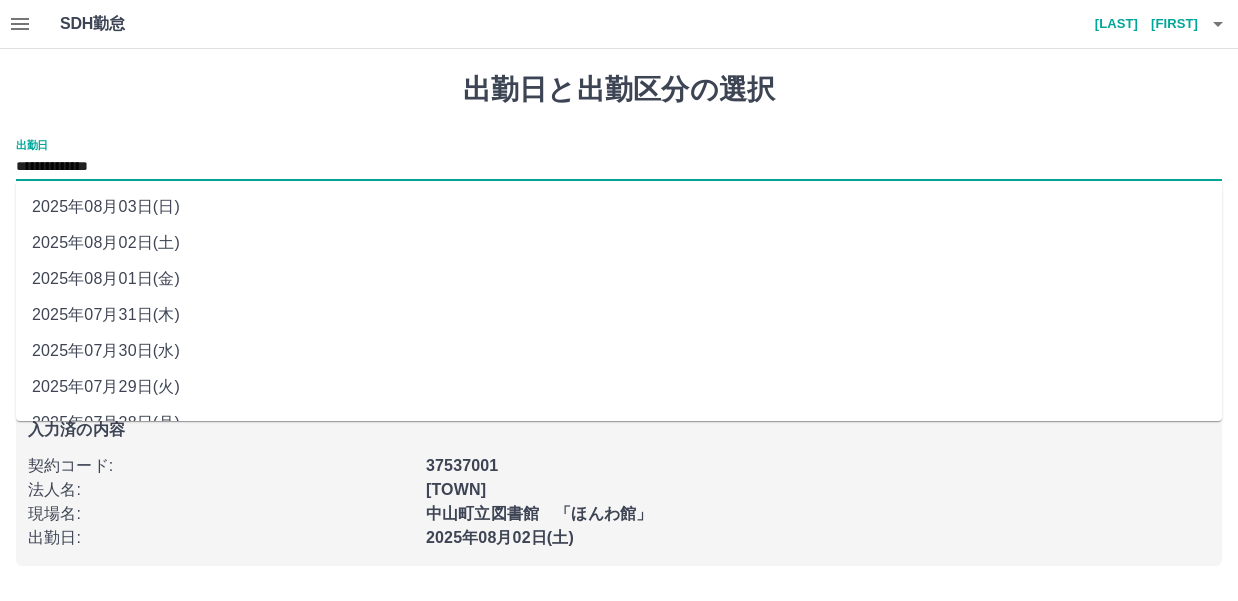 click on "**********" at bounding box center (619, 167) 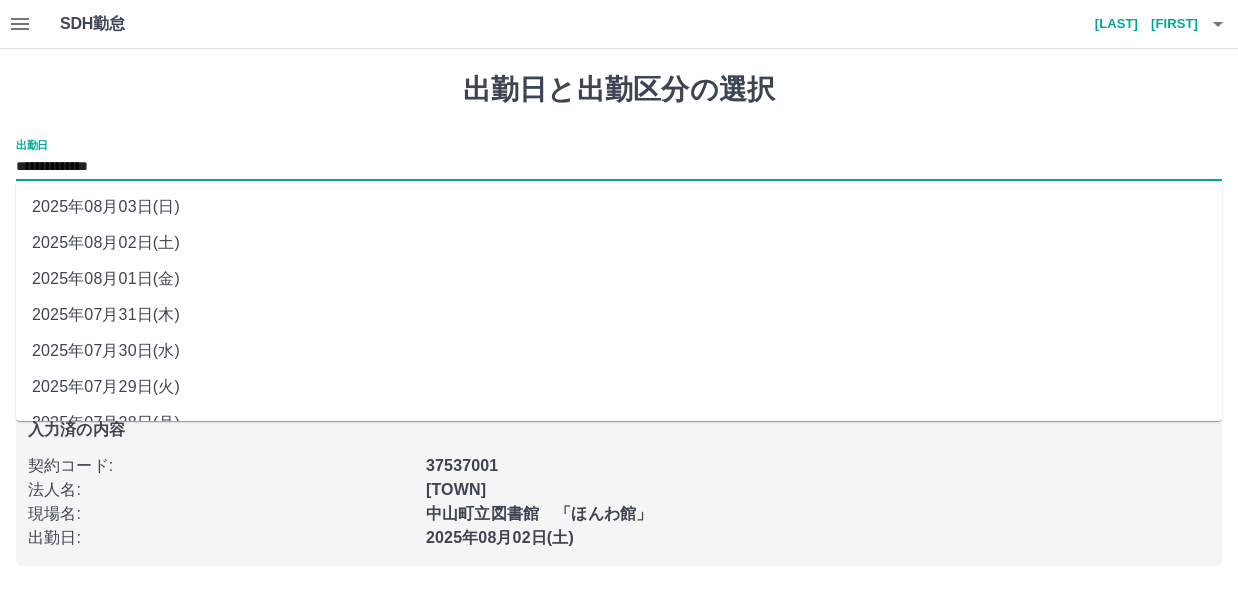 drag, startPoint x: 176, startPoint y: 172, endPoint x: 142, endPoint y: 203, distance: 46.010868 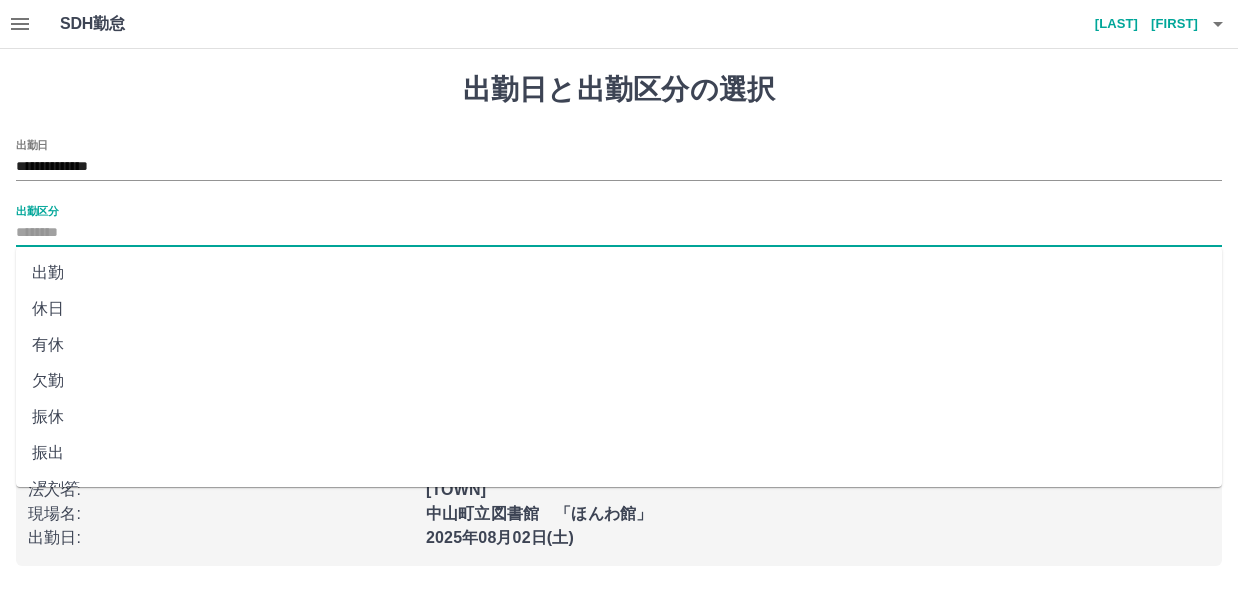 click on "出勤区分" at bounding box center [619, 233] 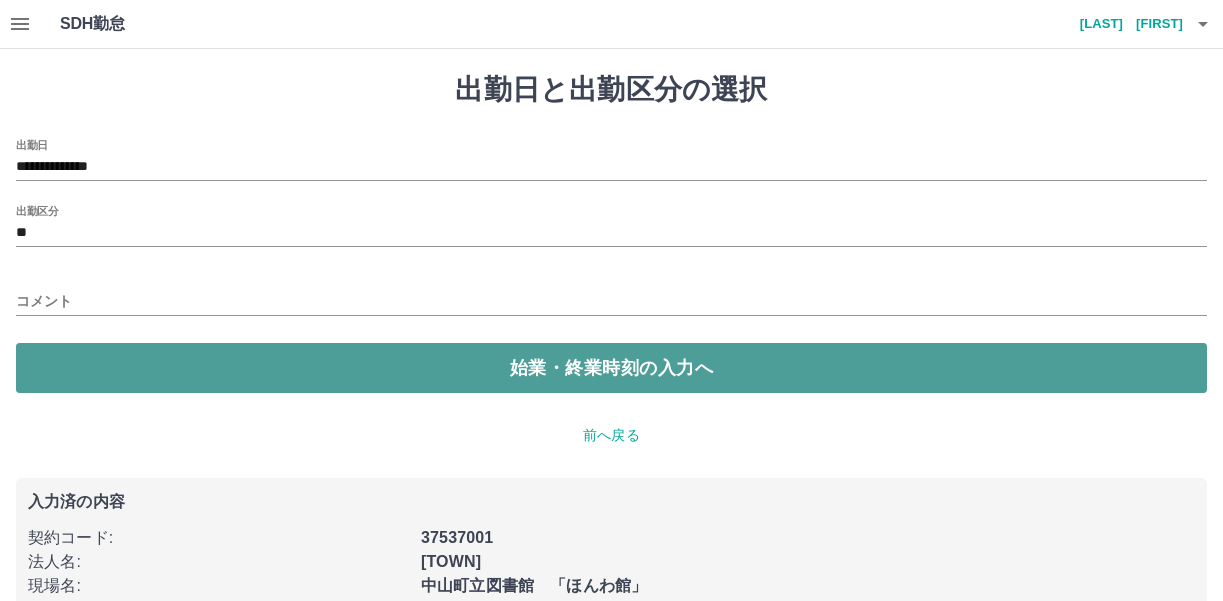 click on "始業・終業時刻の入力へ" at bounding box center [611, 368] 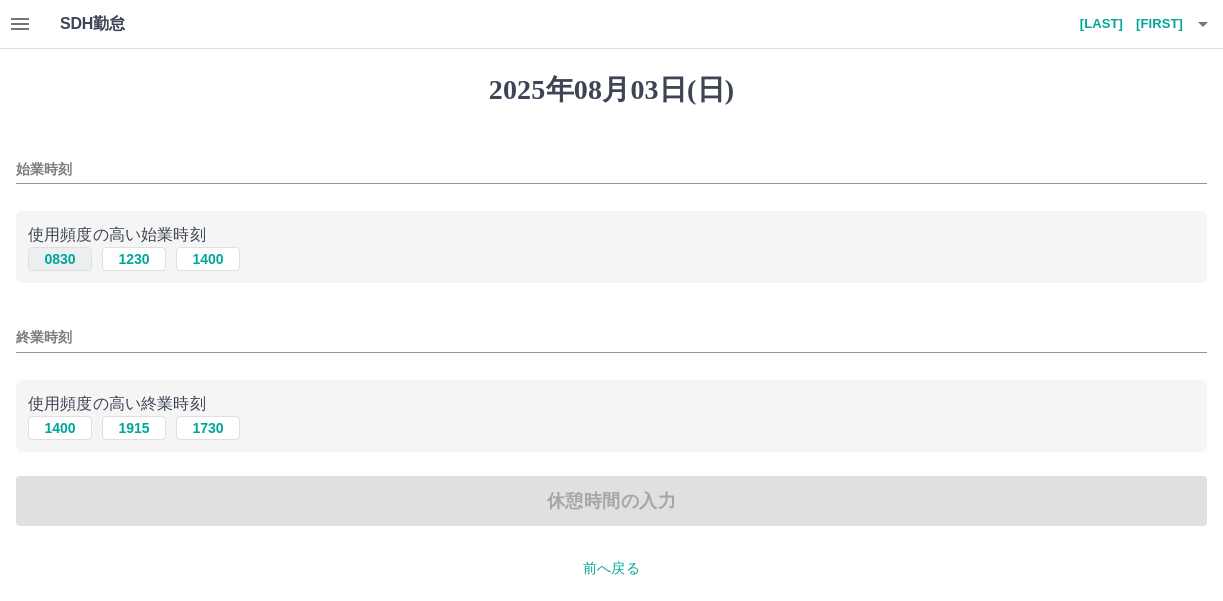 click on "0830" at bounding box center [60, 259] 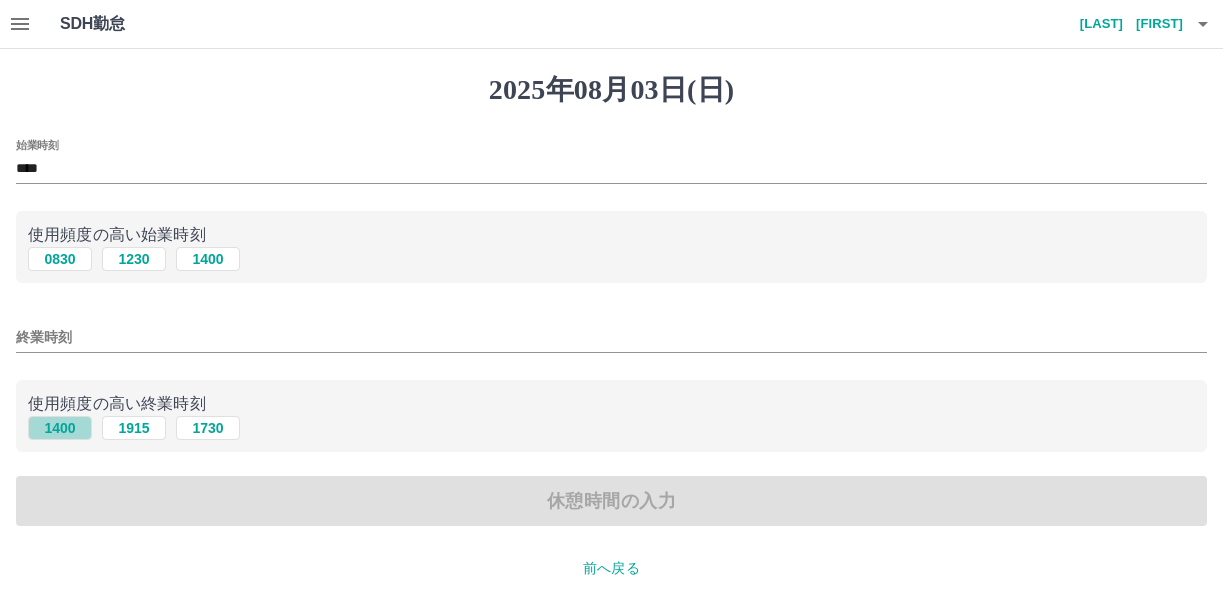 click on "1400" at bounding box center (60, 428) 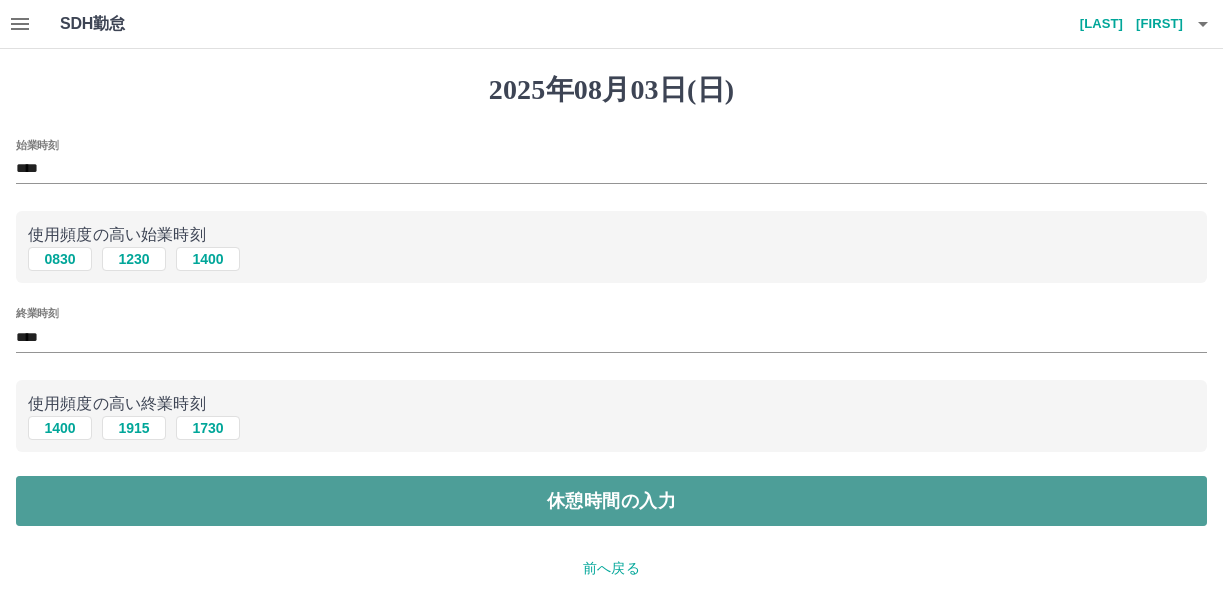 click on "休憩時間の入力" at bounding box center (611, 501) 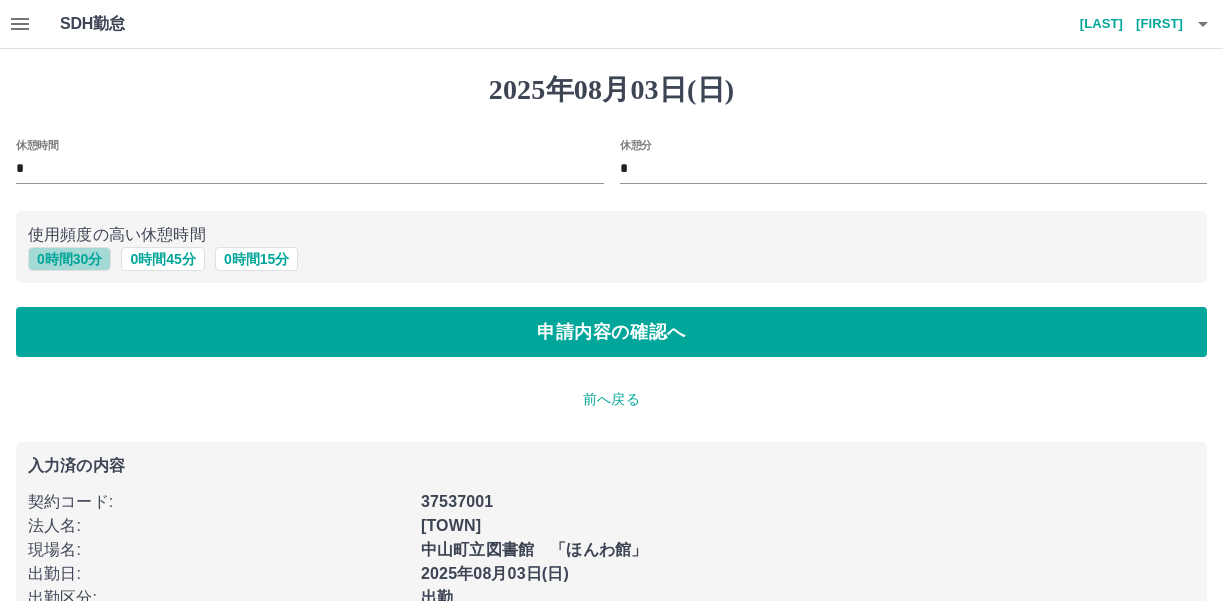 click on "0 時間 30 分" at bounding box center (69, 259) 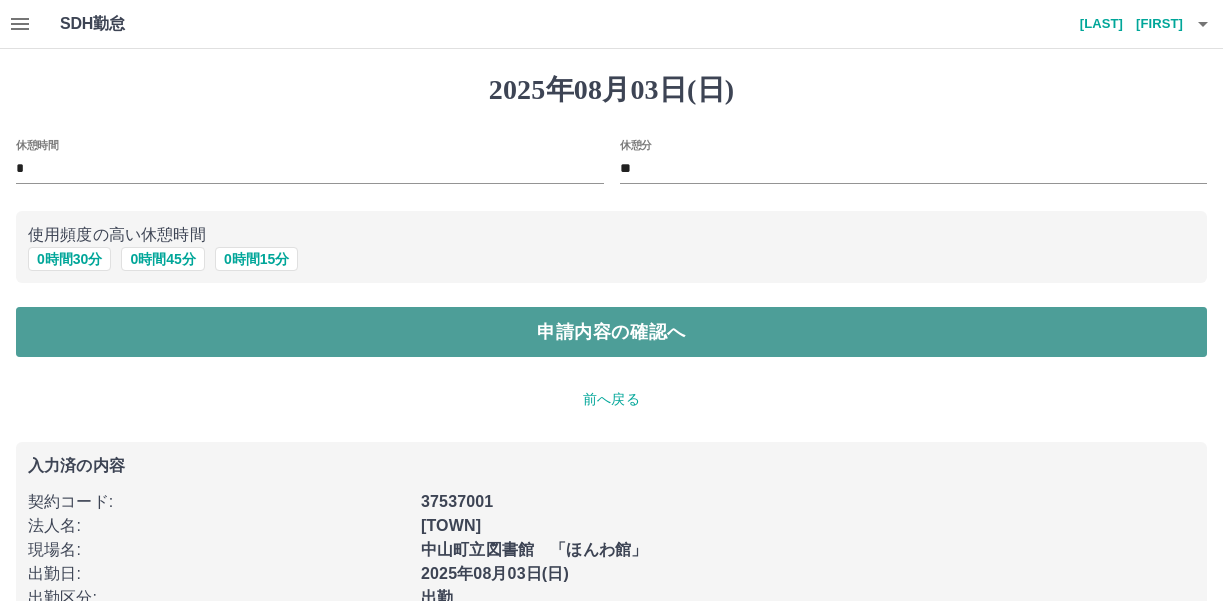 click on "申請内容の確認へ" at bounding box center [611, 332] 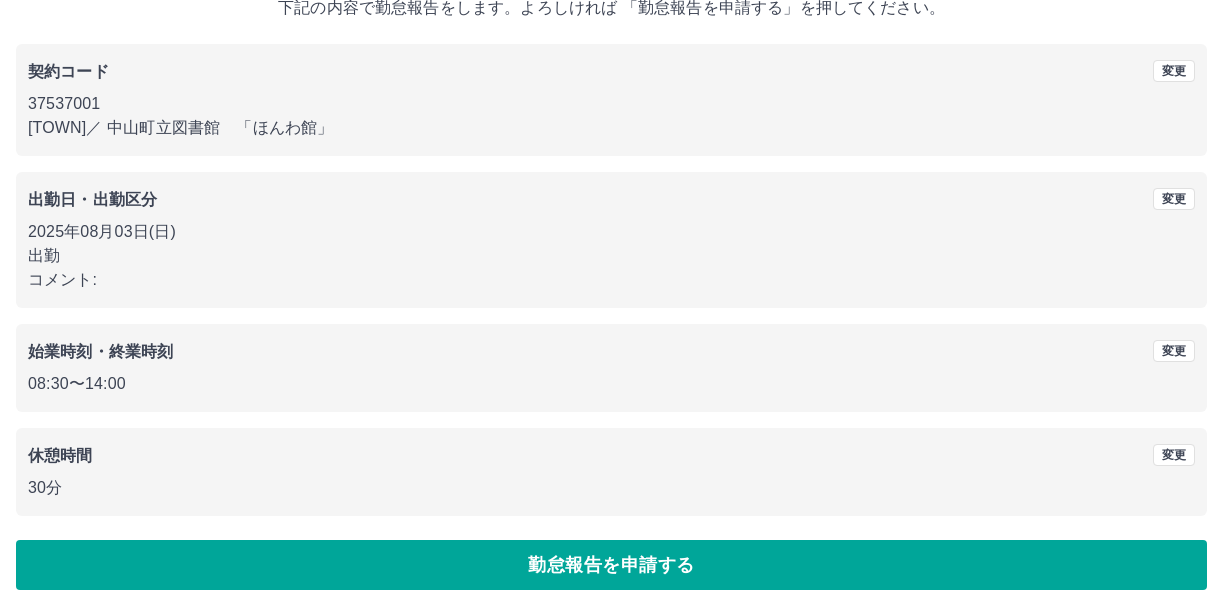 scroll, scrollTop: 148, scrollLeft: 0, axis: vertical 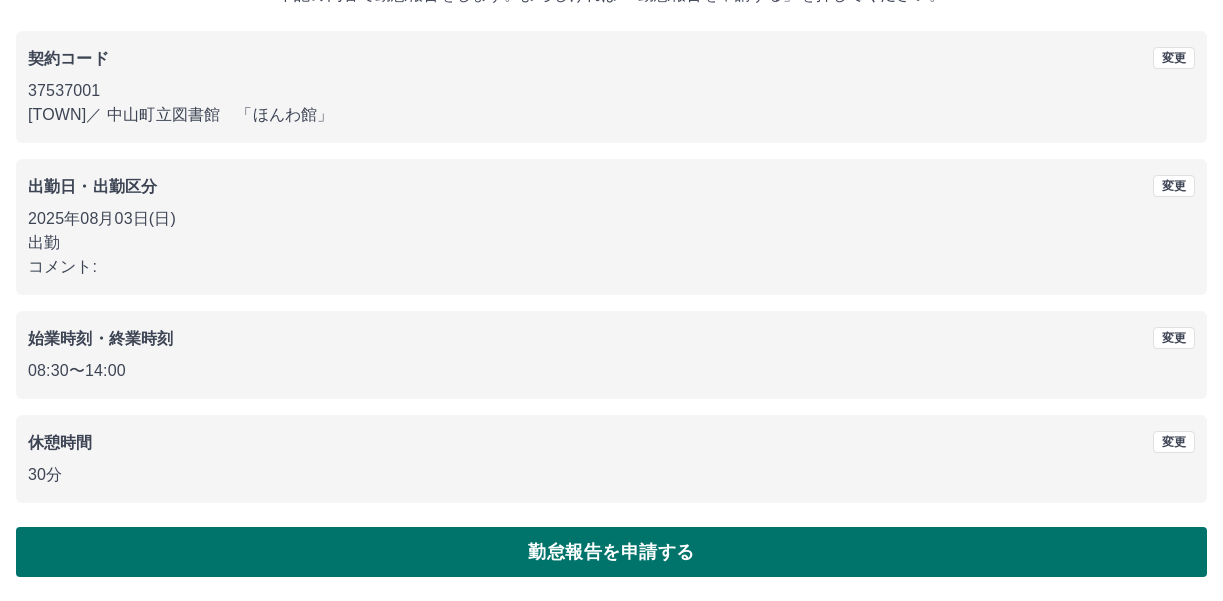 click on "勤怠報告を申請する" at bounding box center (611, 552) 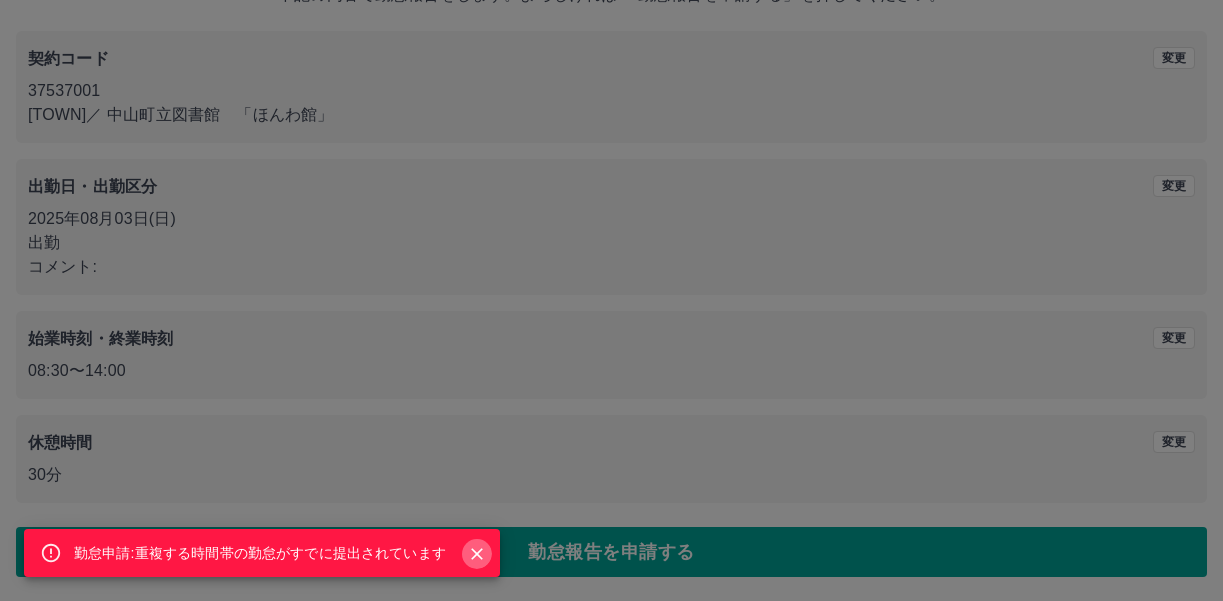 click 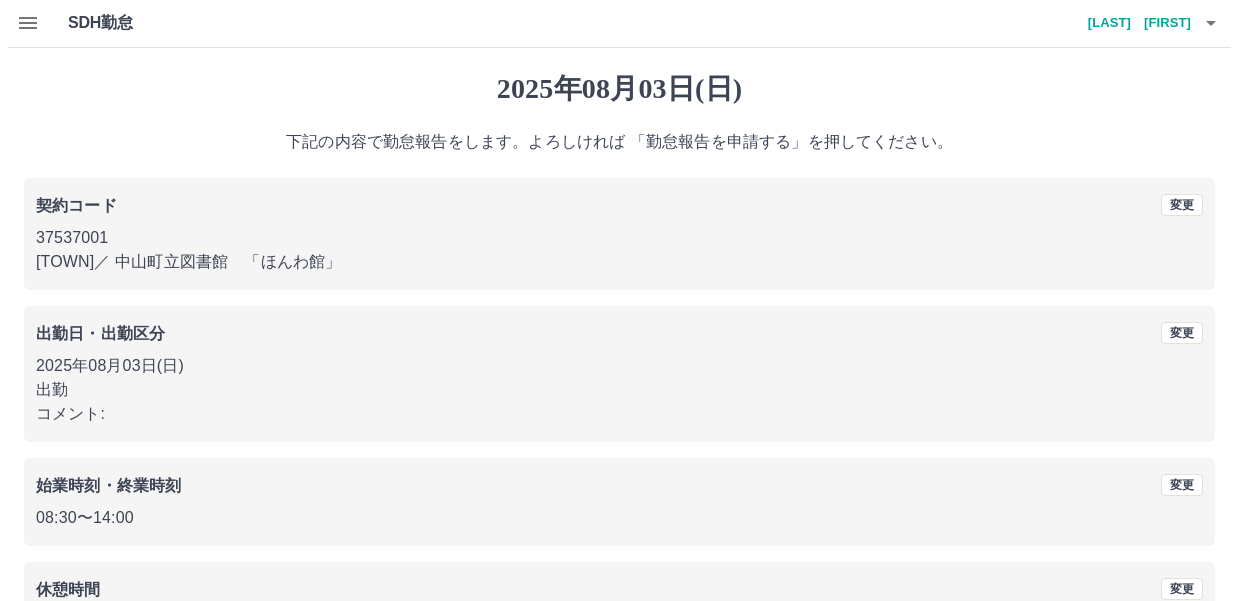 scroll, scrollTop: 0, scrollLeft: 0, axis: both 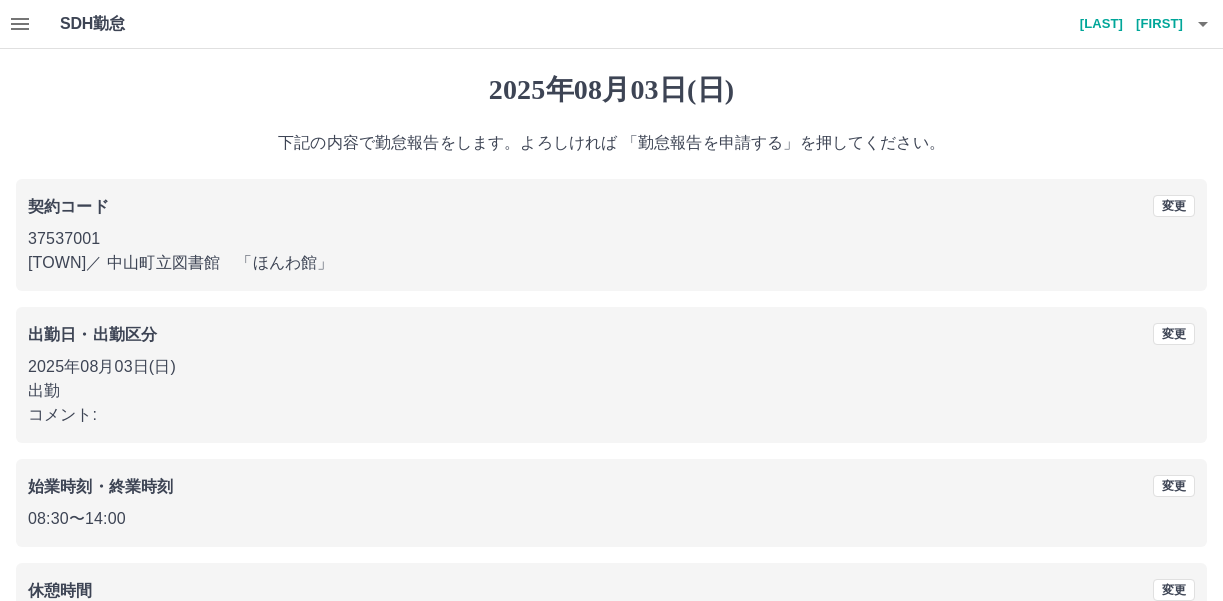 click 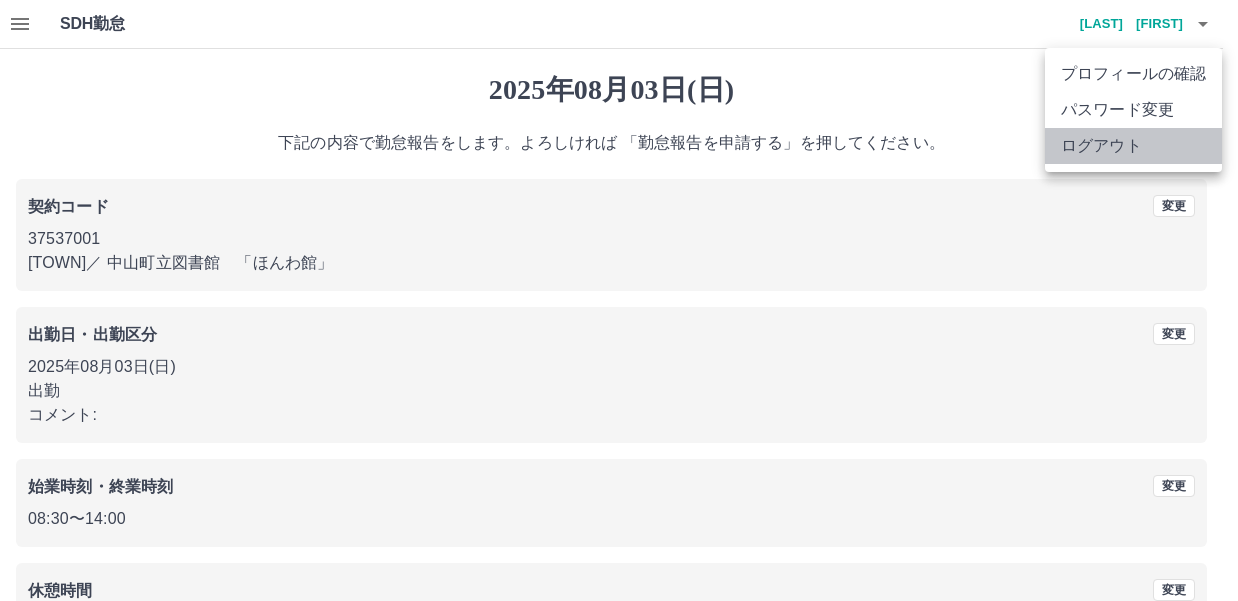 click on "ログアウト" at bounding box center [1133, 146] 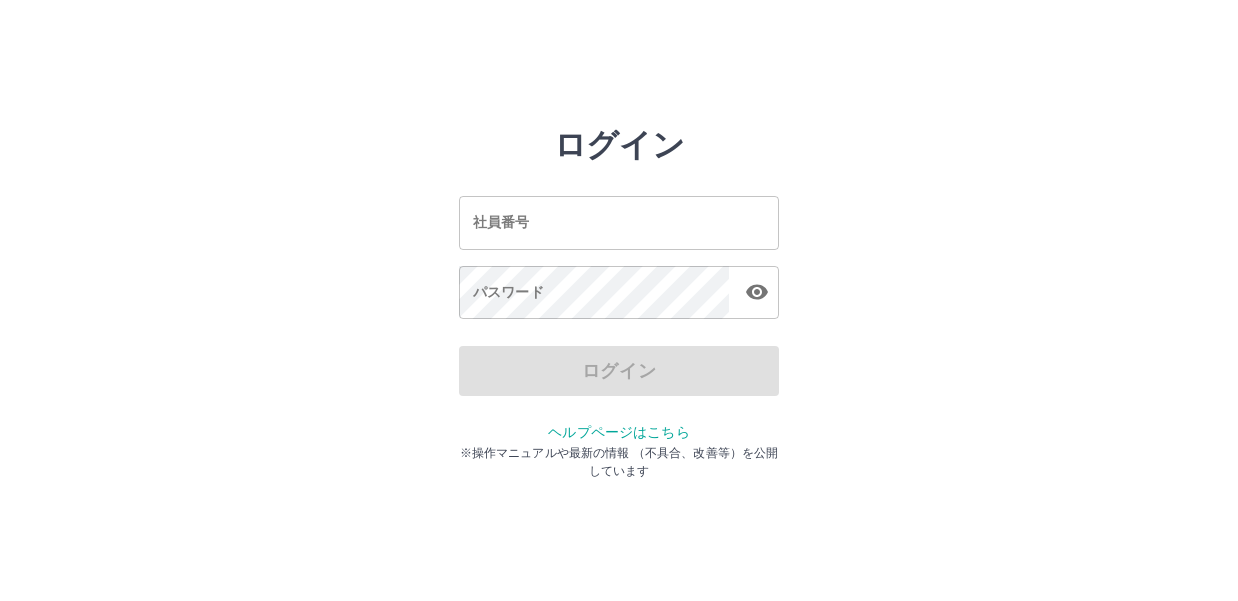 scroll, scrollTop: 0, scrollLeft: 0, axis: both 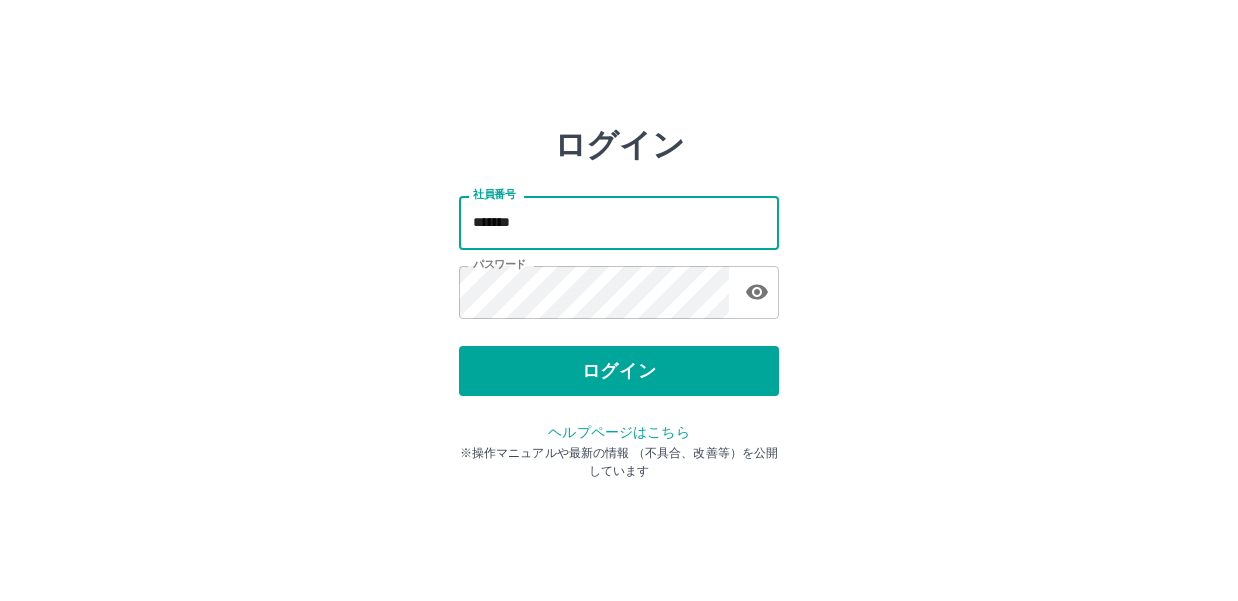click on "*******" at bounding box center [619, 222] 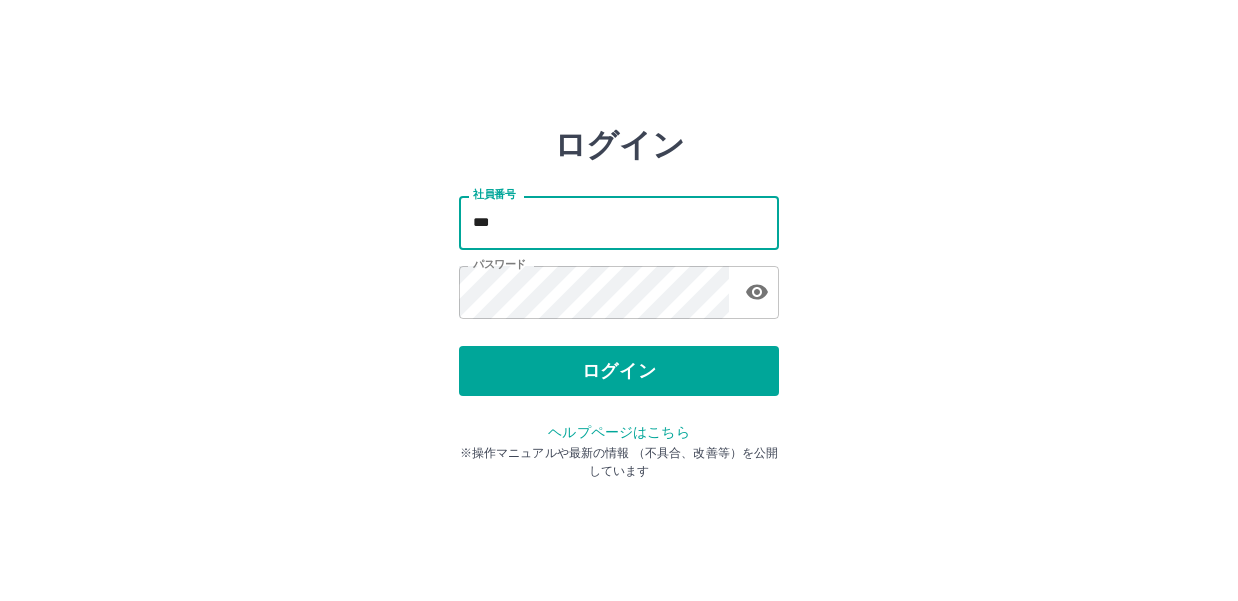 type on "*******" 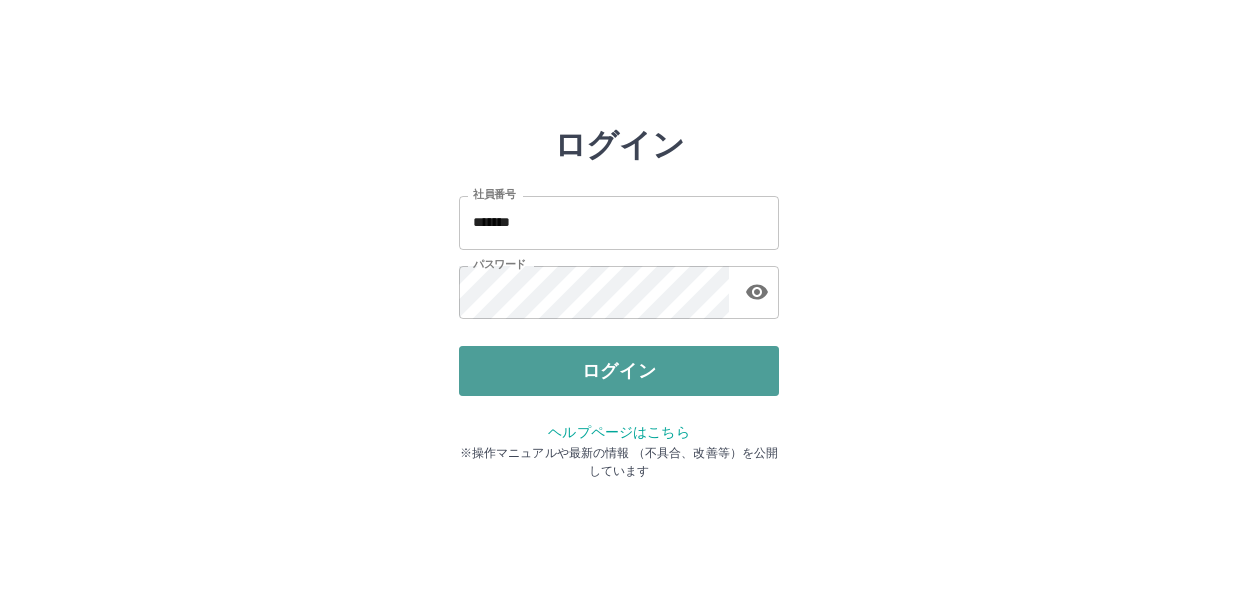 click on "ログイン" at bounding box center (619, 371) 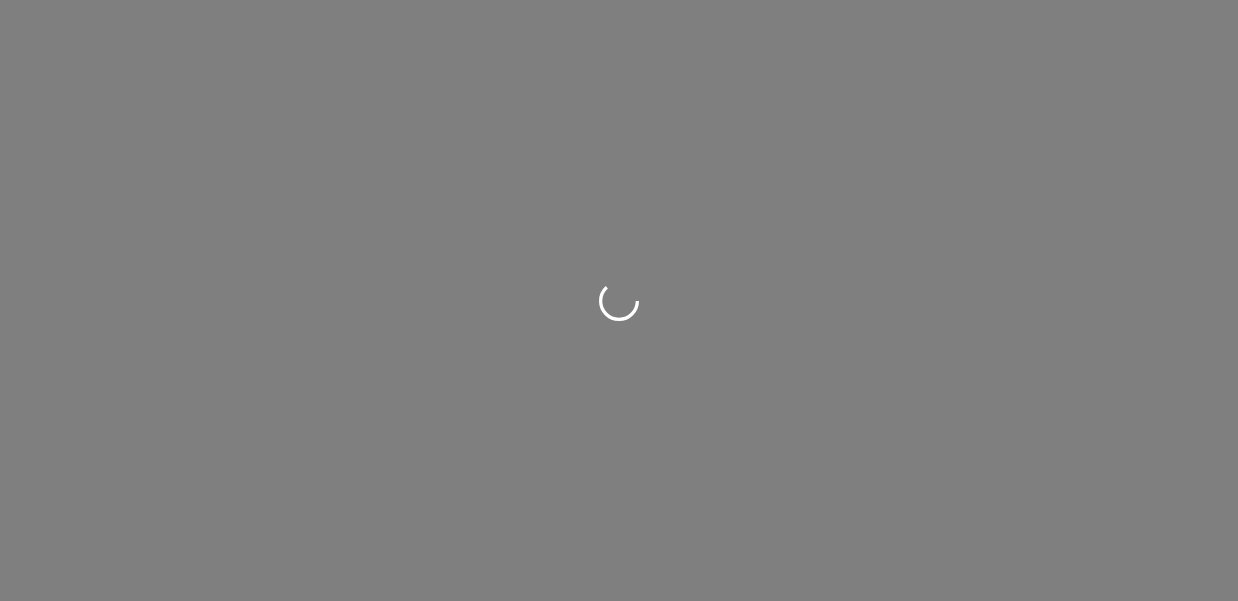 scroll, scrollTop: 0, scrollLeft: 0, axis: both 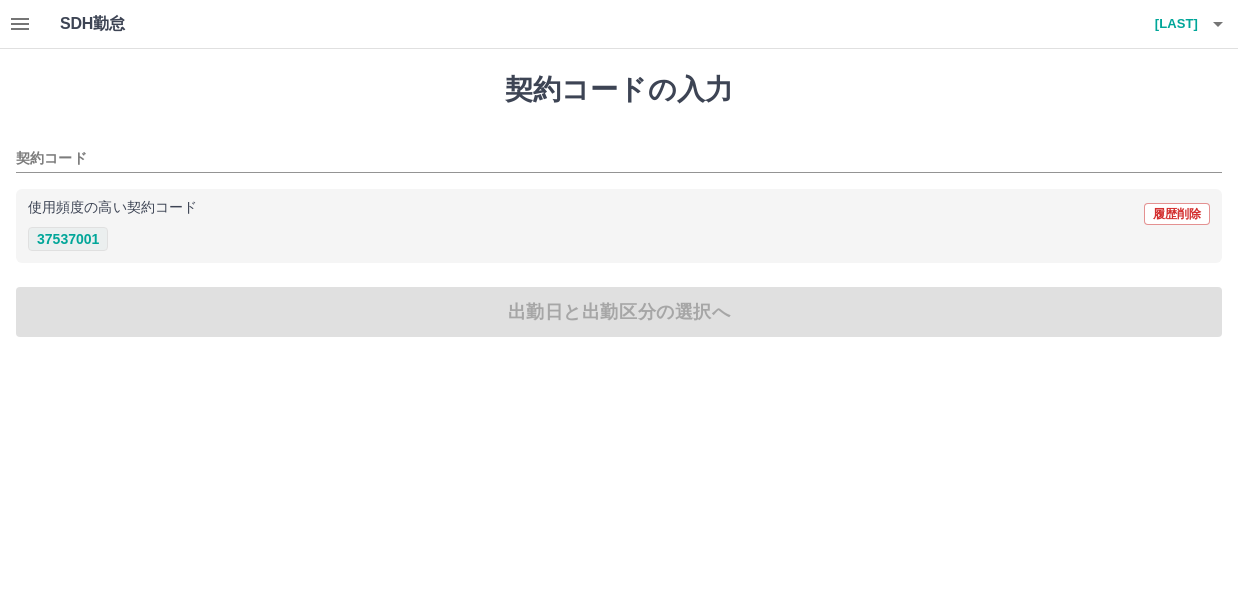 click on "37537001" at bounding box center (68, 239) 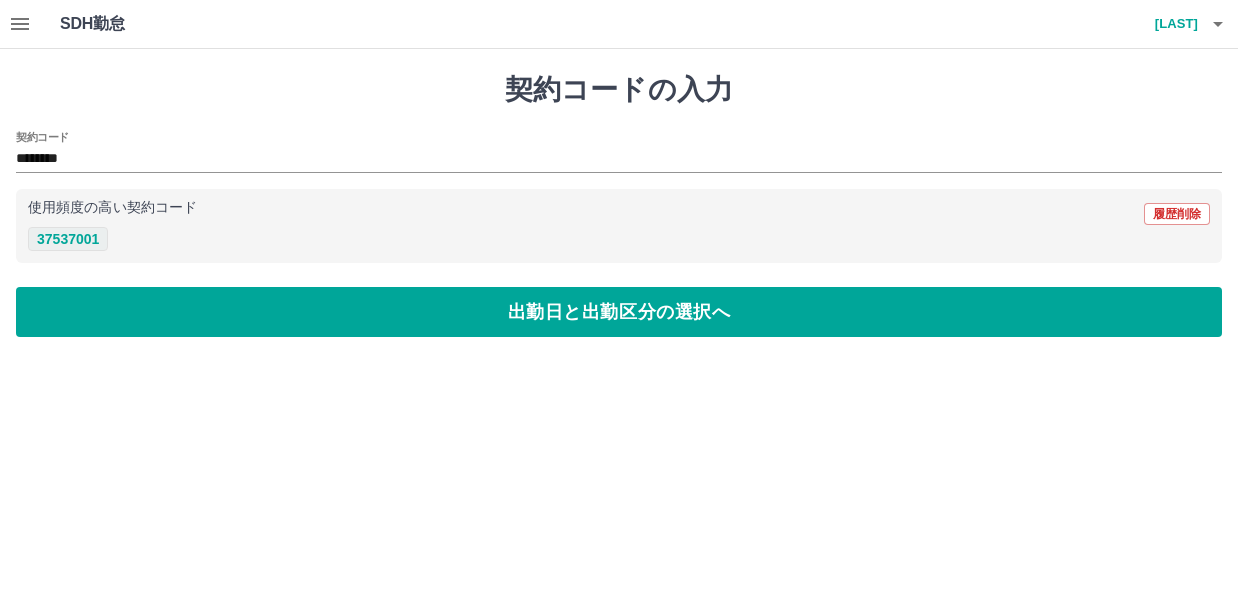 type on "********" 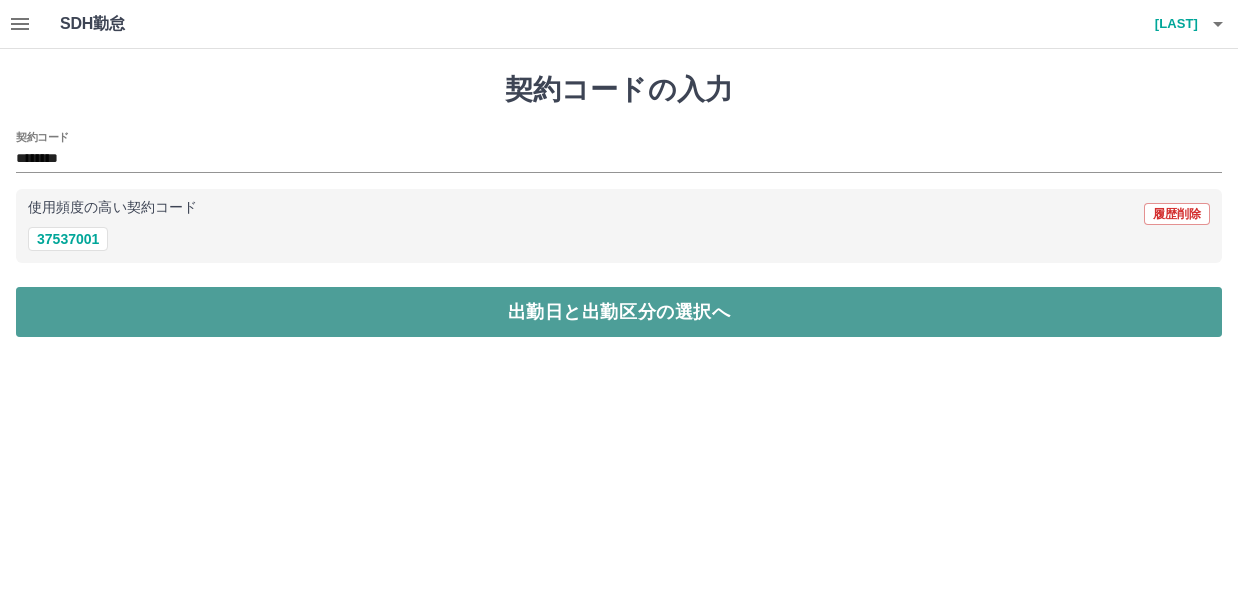 click on "出勤日と出勤区分の選択へ" at bounding box center (619, 312) 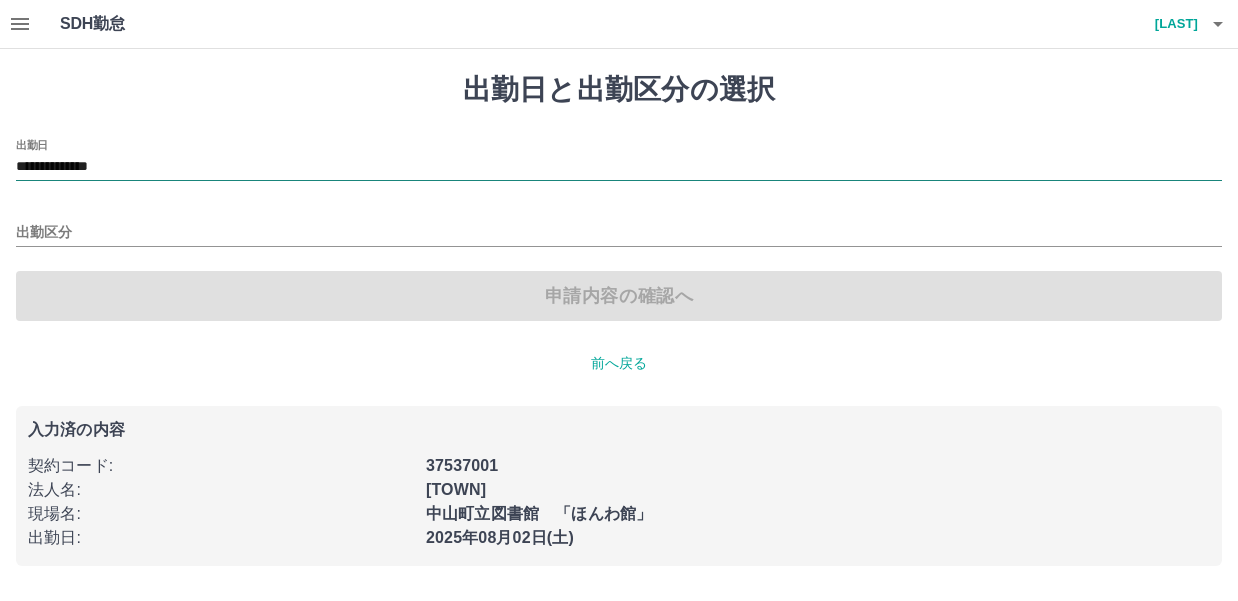 click on "**********" at bounding box center [619, 167] 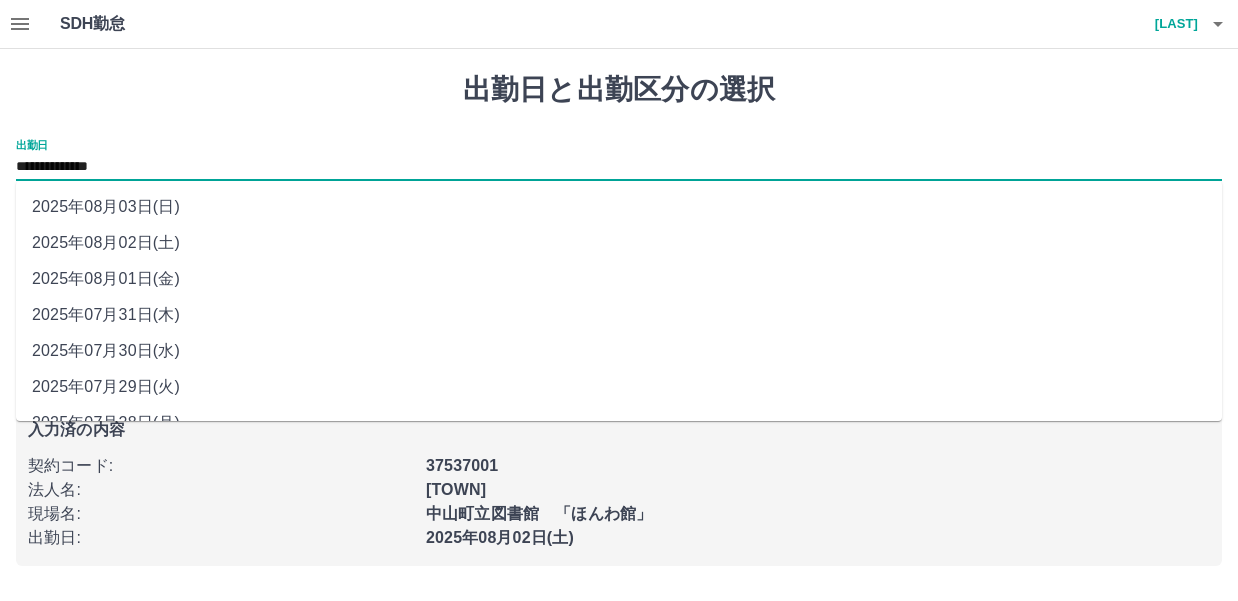 drag, startPoint x: 179, startPoint y: 166, endPoint x: 147, endPoint y: 212, distance: 56.0357 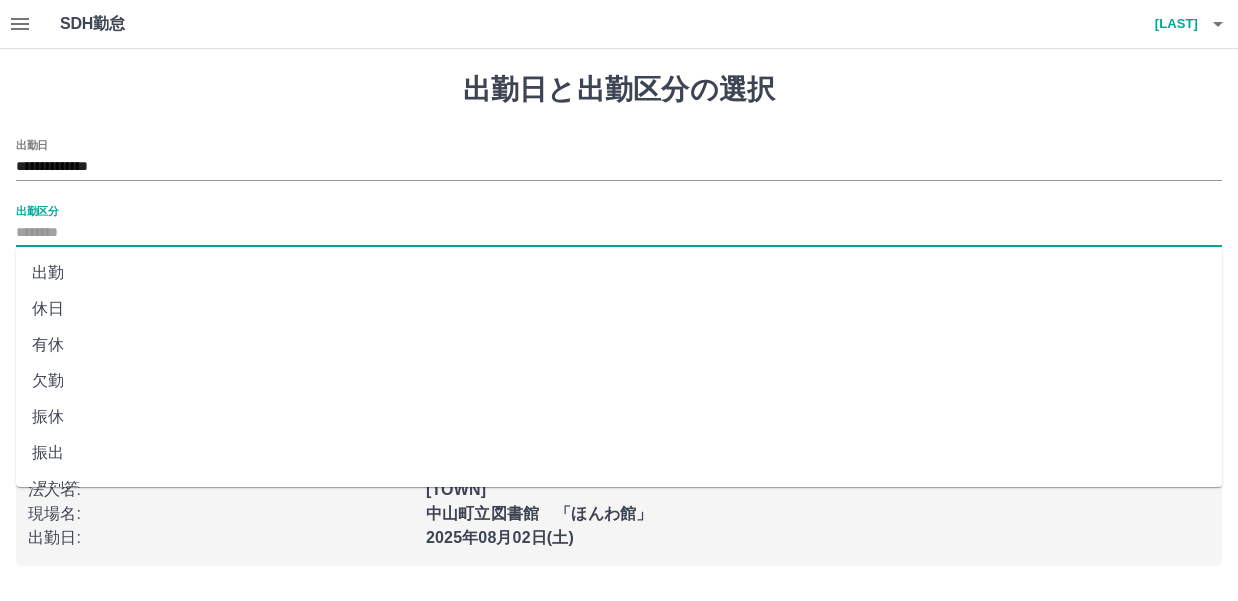 click on "出勤区分" at bounding box center (619, 233) 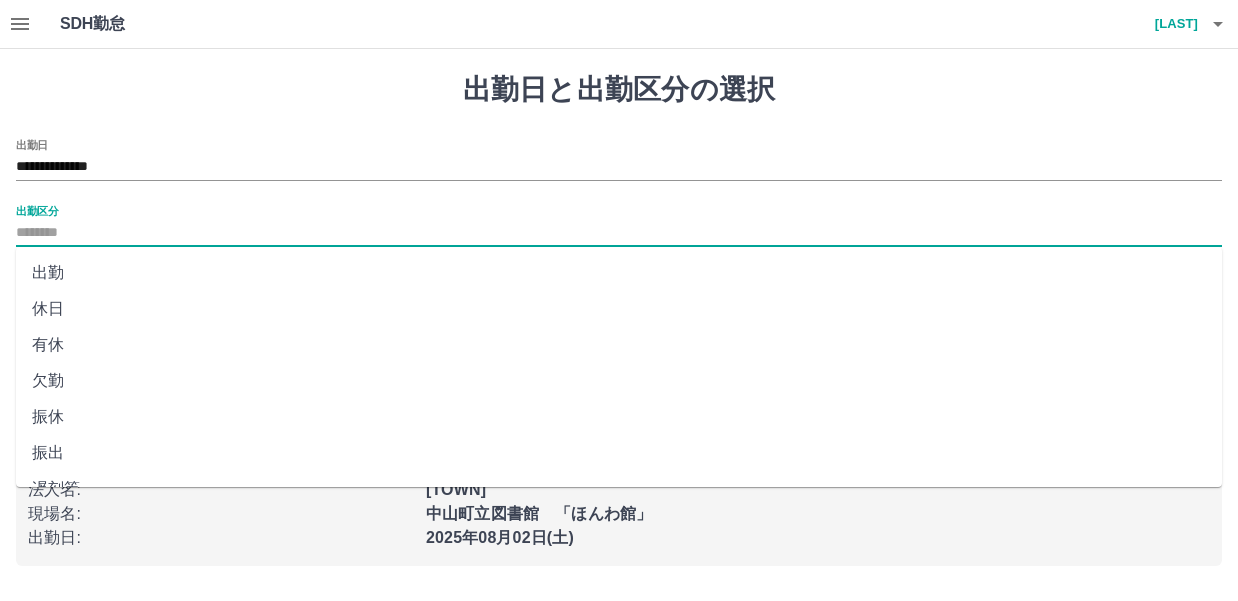click on "休日" at bounding box center [619, 309] 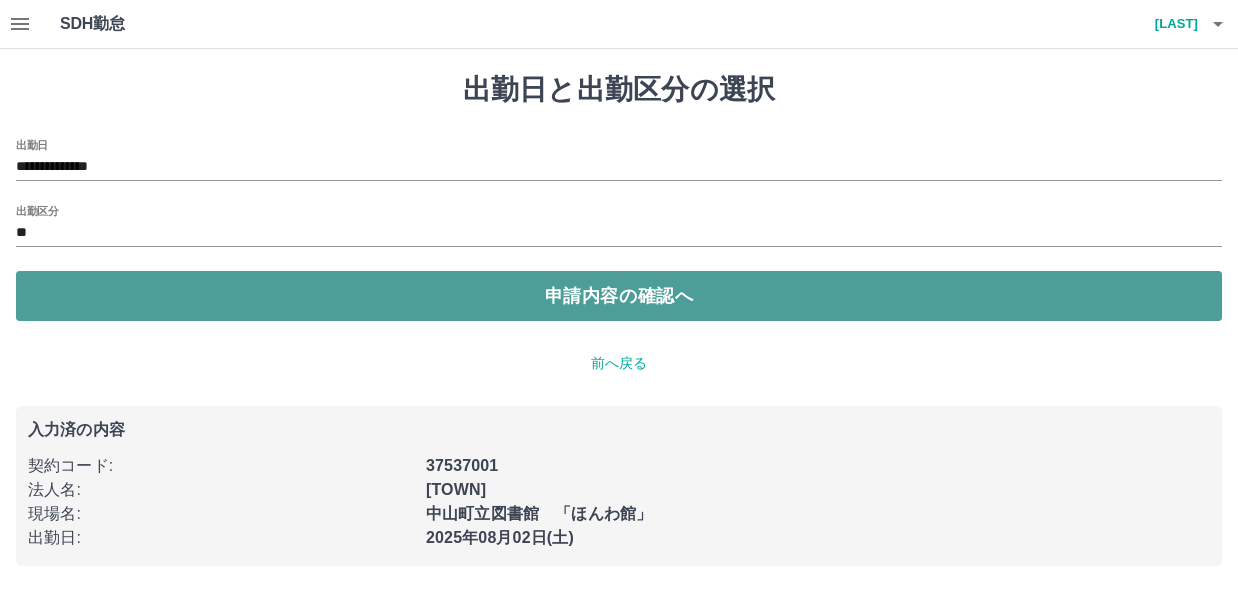 click on "申請内容の確認へ" at bounding box center (619, 296) 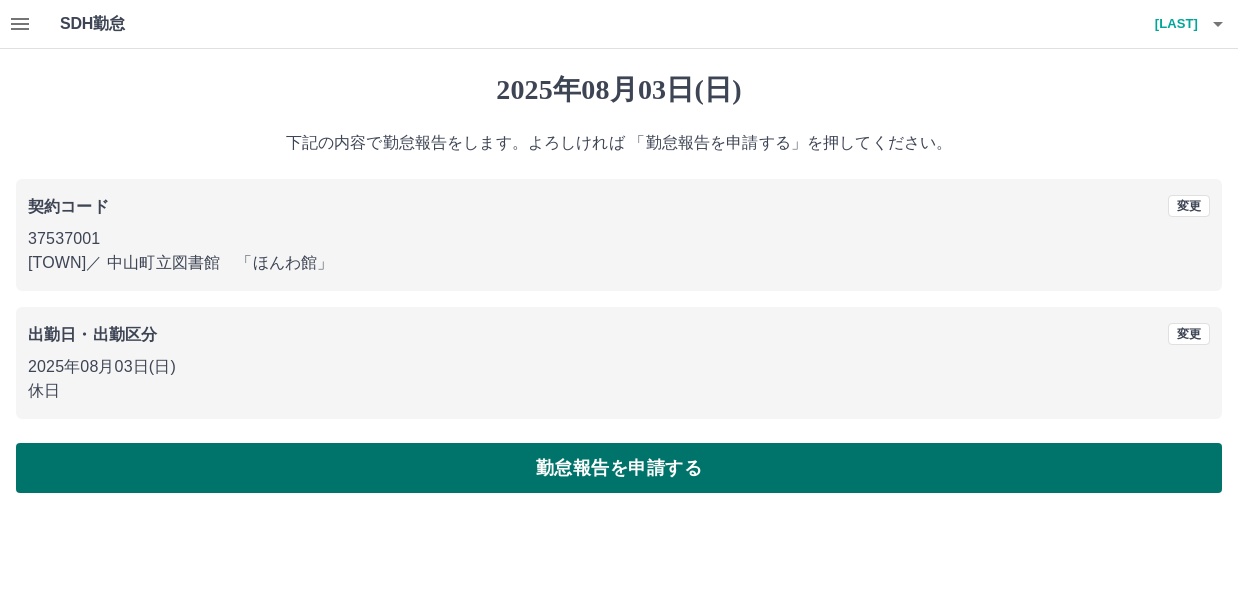 click on "勤怠報告を申請する" at bounding box center [619, 468] 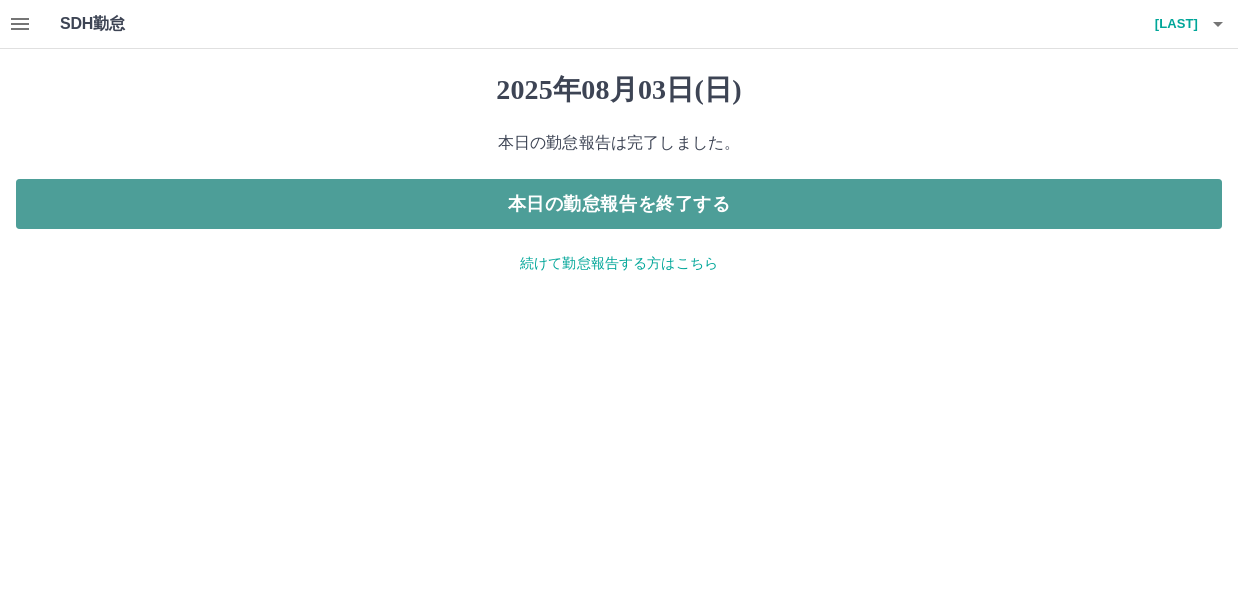 click on "本日の勤怠報告を終了する" at bounding box center [619, 204] 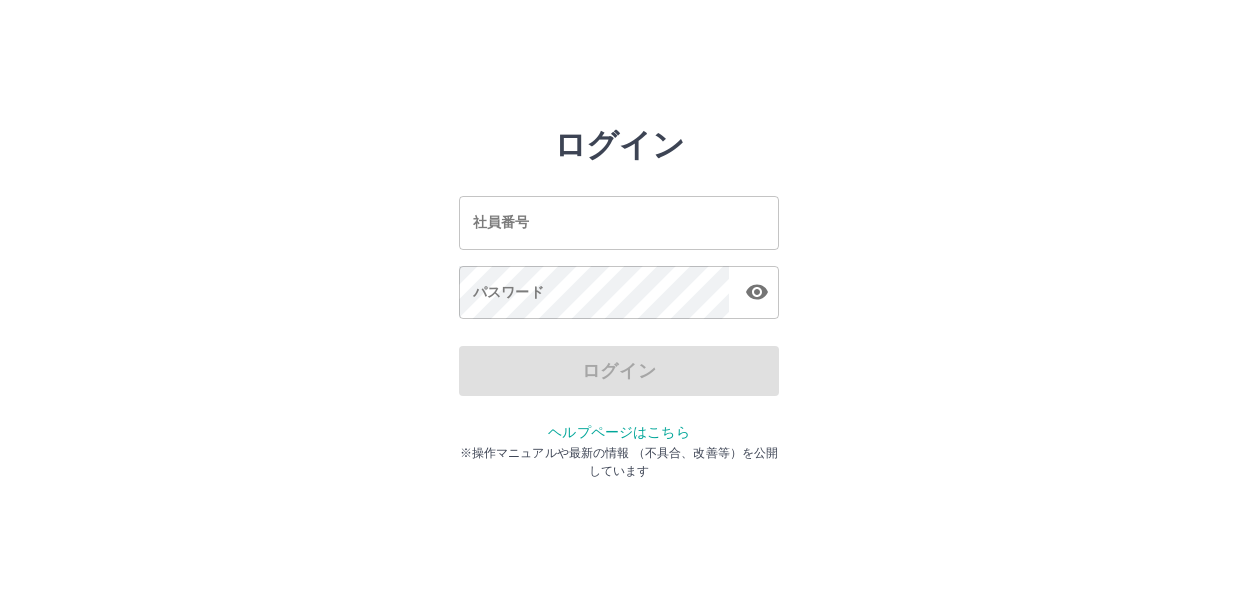 scroll, scrollTop: 0, scrollLeft: 0, axis: both 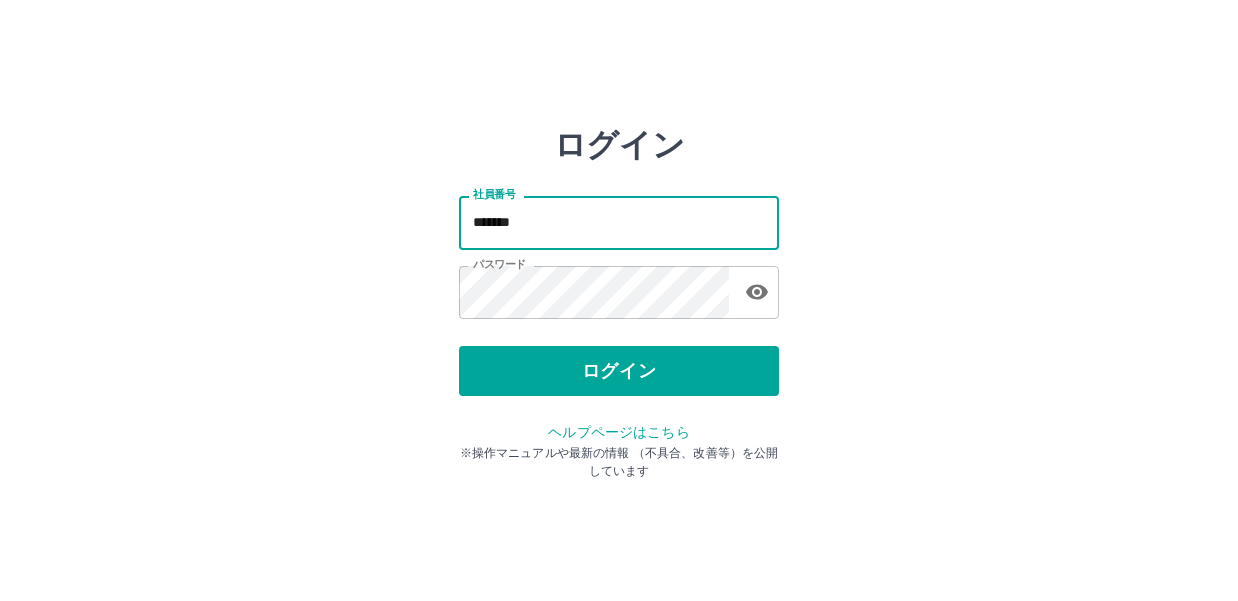 click on "*******" at bounding box center (619, 222) 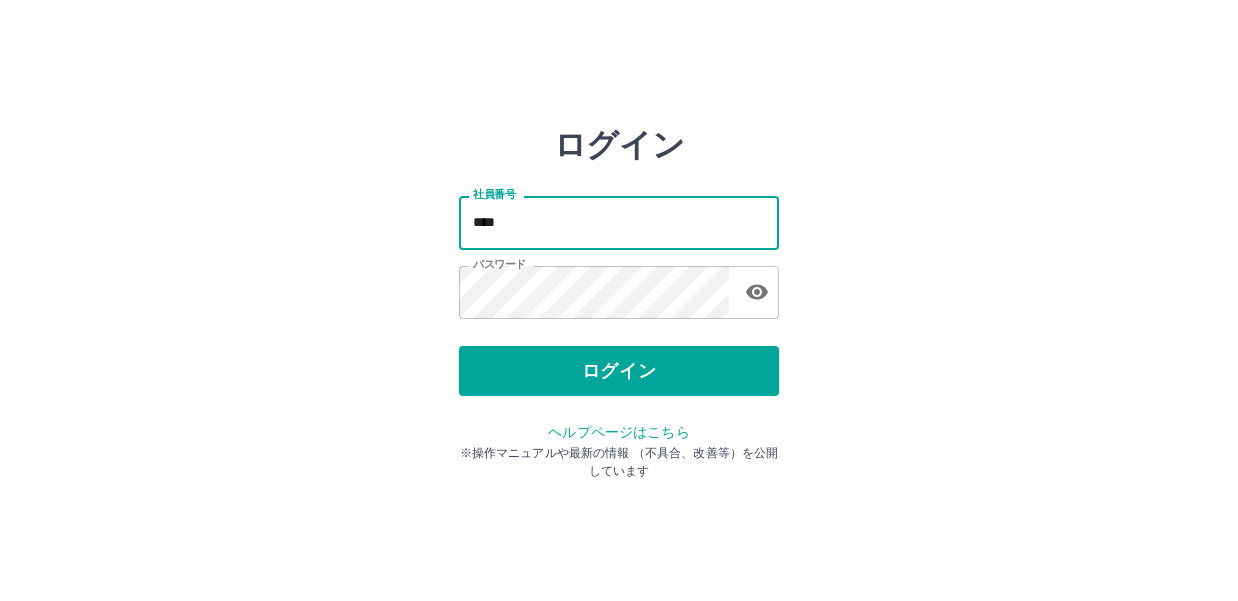 type on "*******" 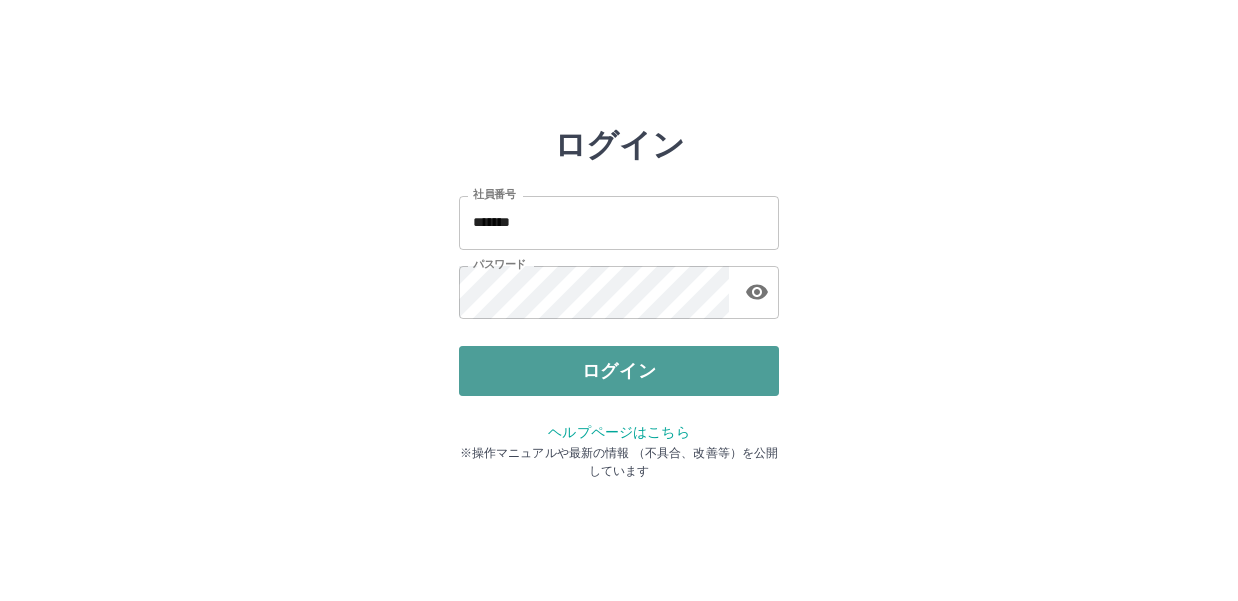 click on "ログイン" at bounding box center [619, 371] 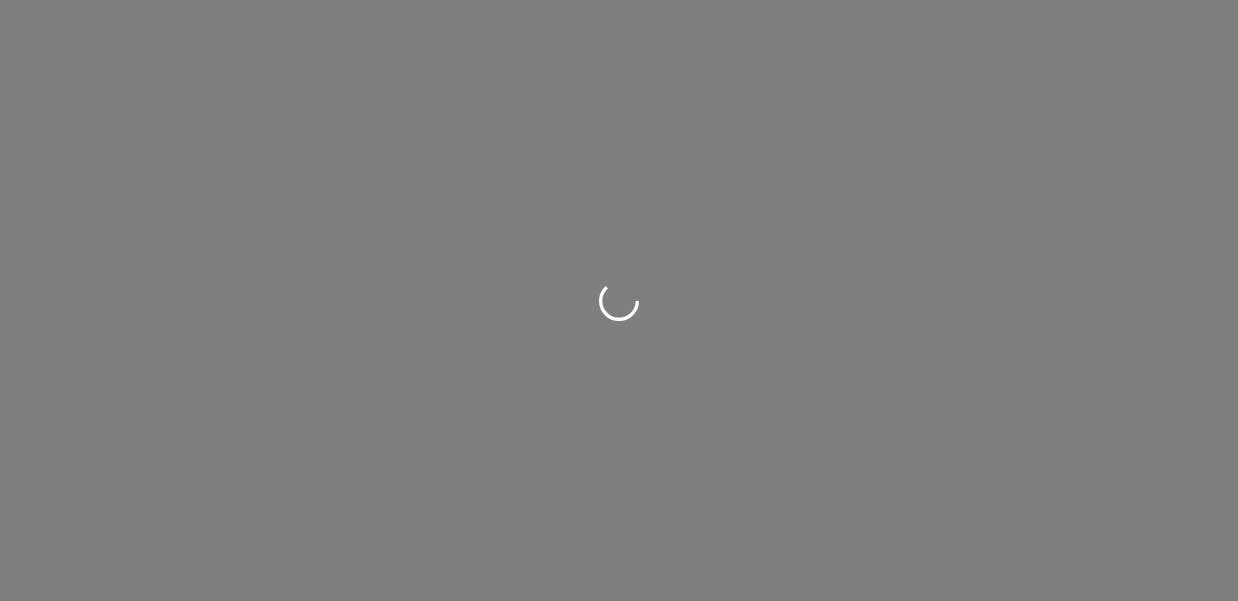 scroll, scrollTop: 0, scrollLeft: 0, axis: both 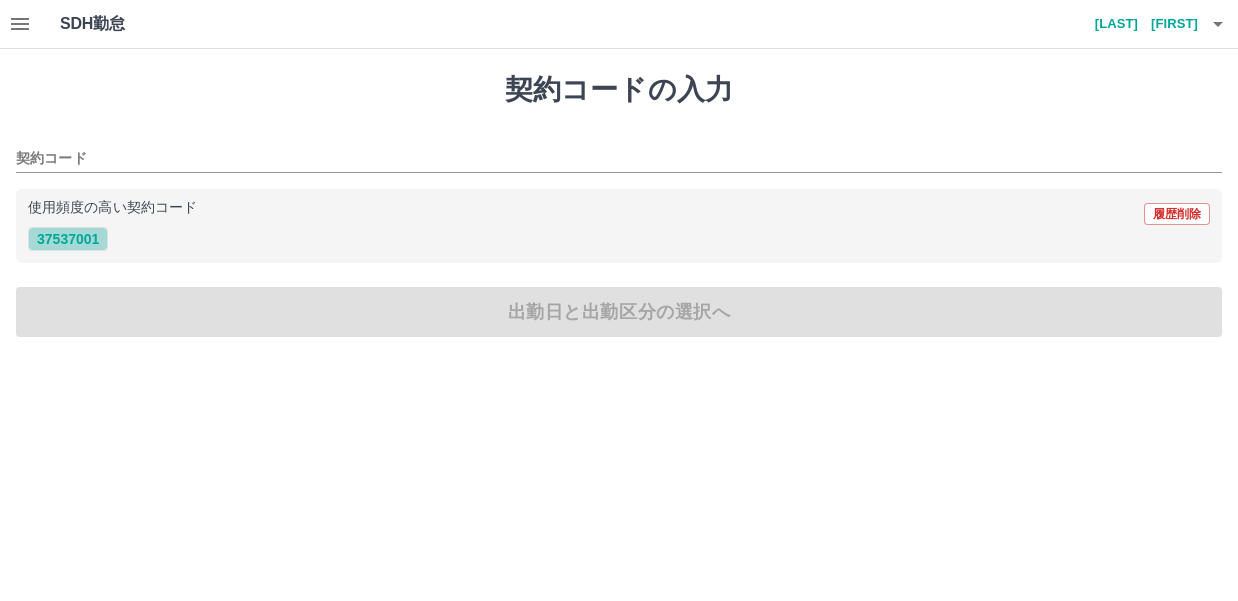 click on "37537001" at bounding box center (68, 239) 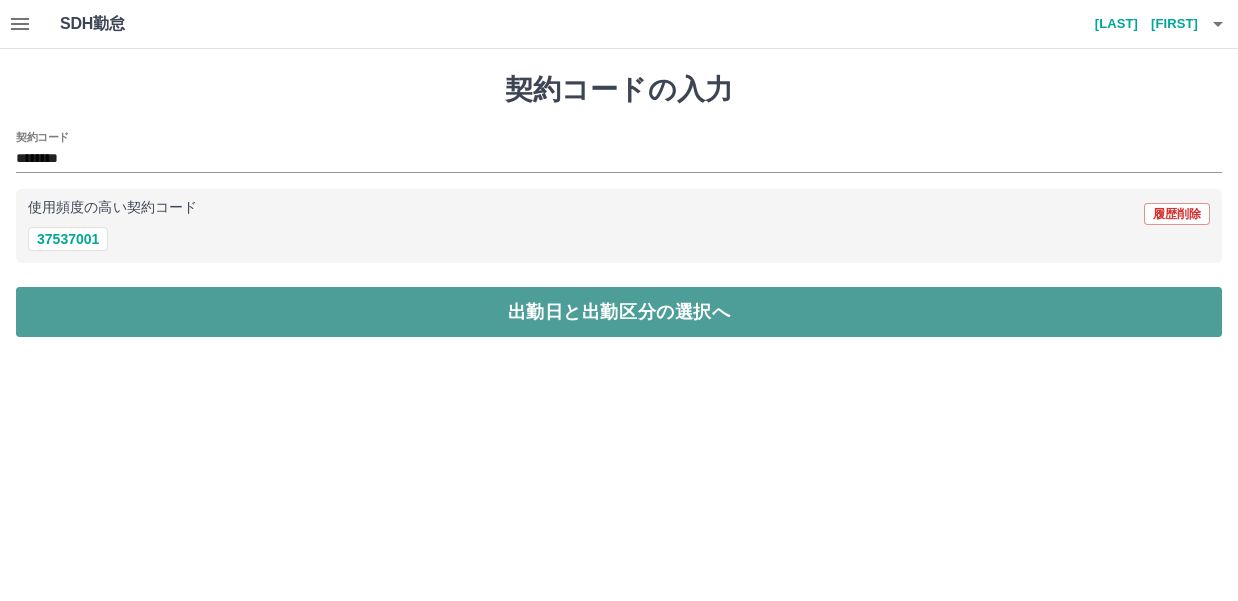 click on "出勤日と出勤区分の選択へ" at bounding box center (619, 312) 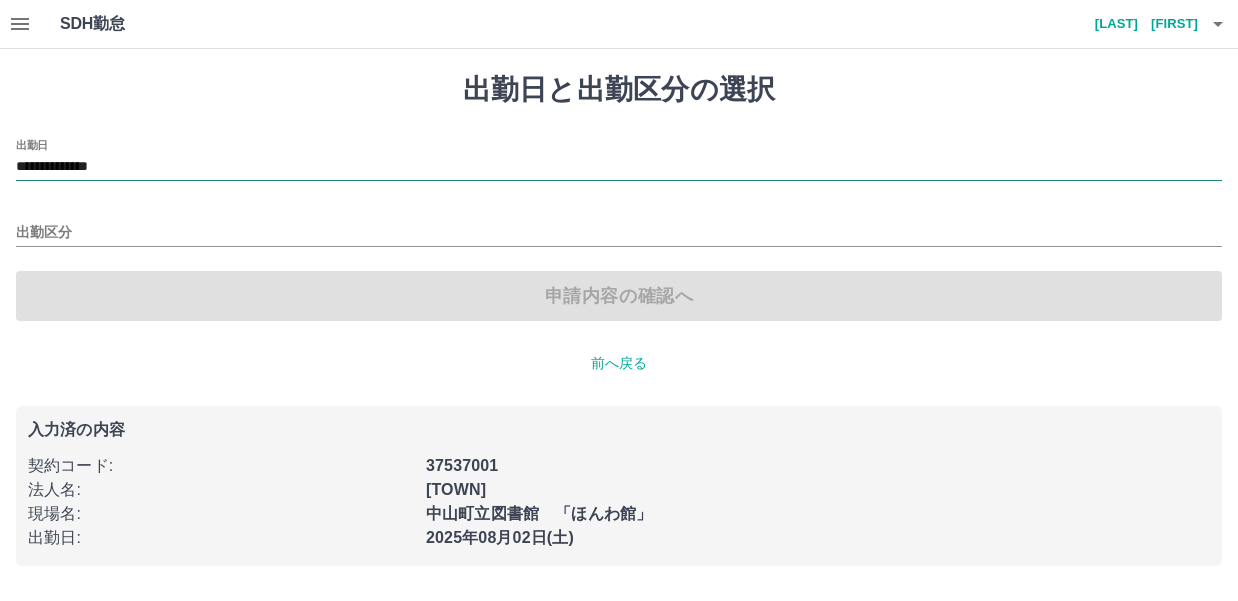 click on "**********" at bounding box center (619, 167) 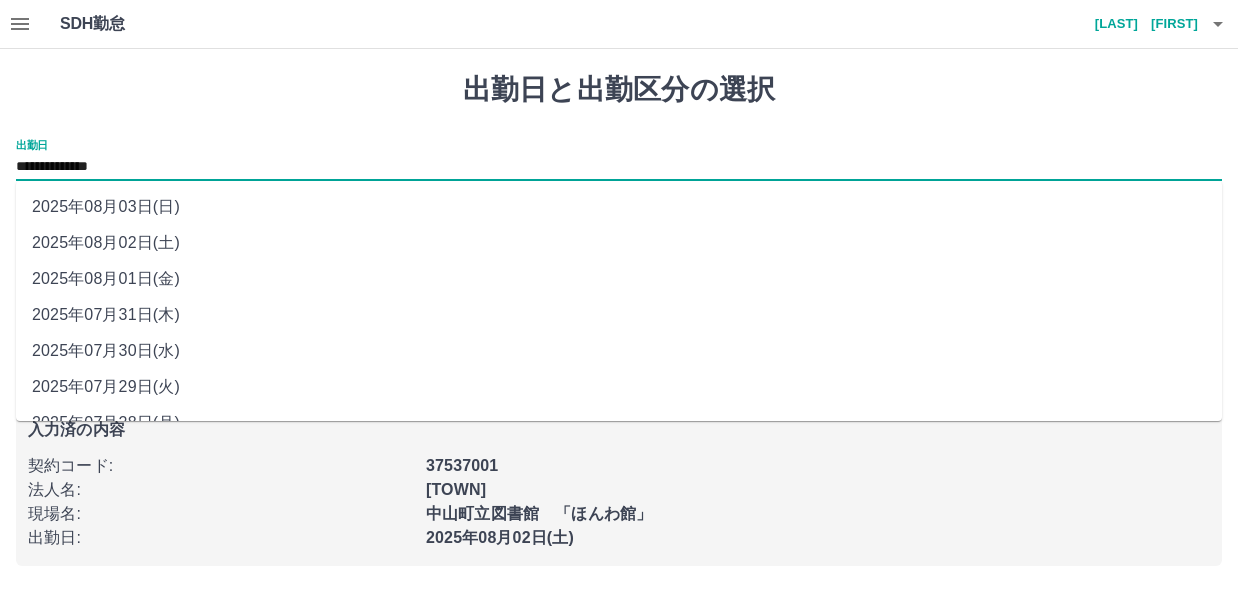 drag, startPoint x: 208, startPoint y: 169, endPoint x: 164, endPoint y: 209, distance: 59.464275 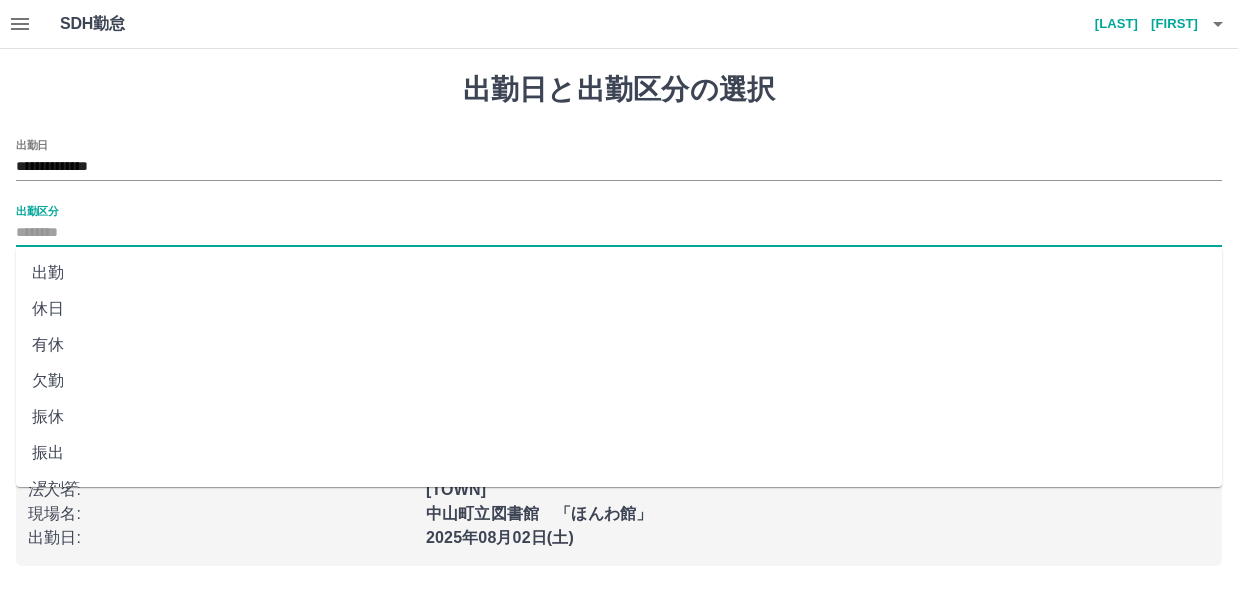 click on "出勤区分" at bounding box center [619, 233] 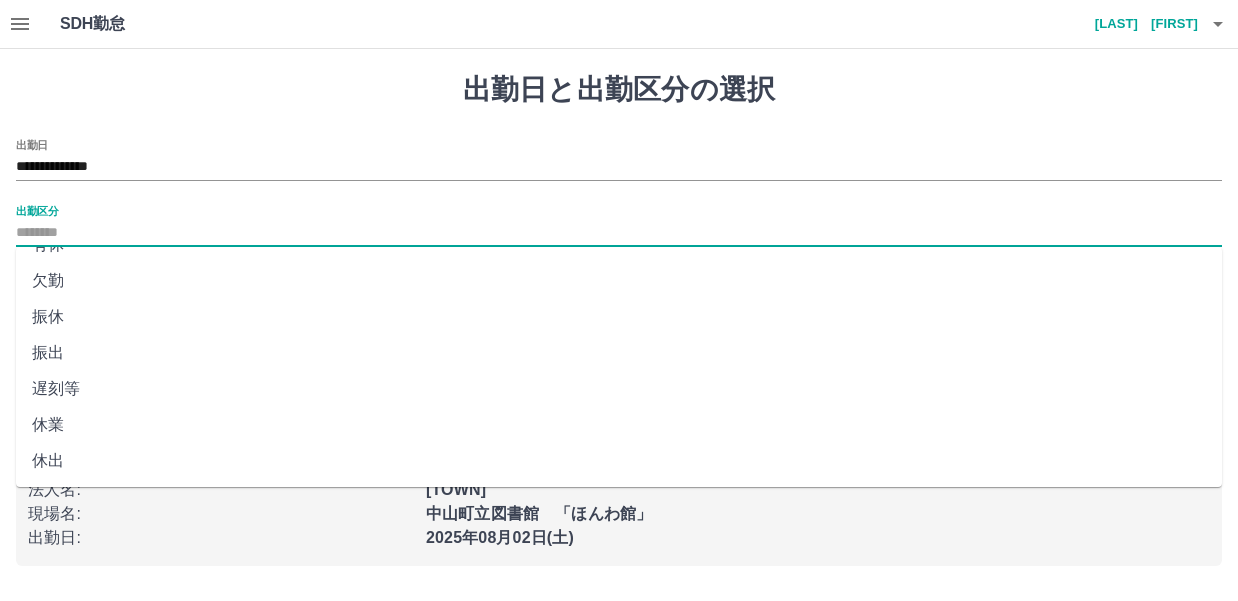 scroll, scrollTop: 0, scrollLeft: 0, axis: both 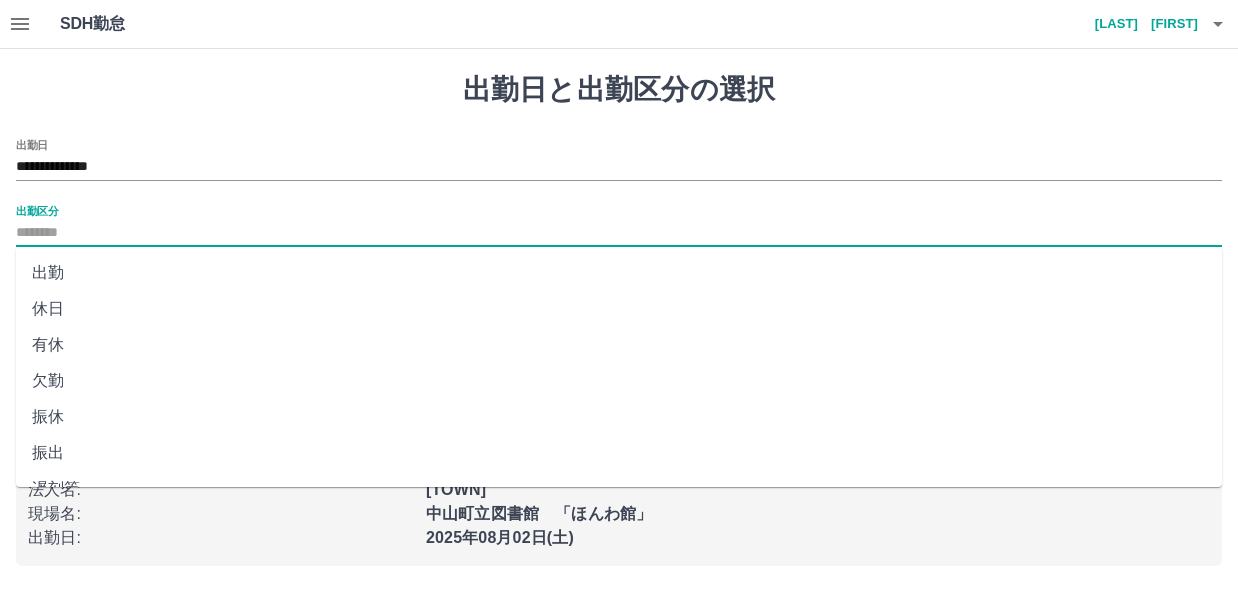 click on "有休" at bounding box center [619, 345] 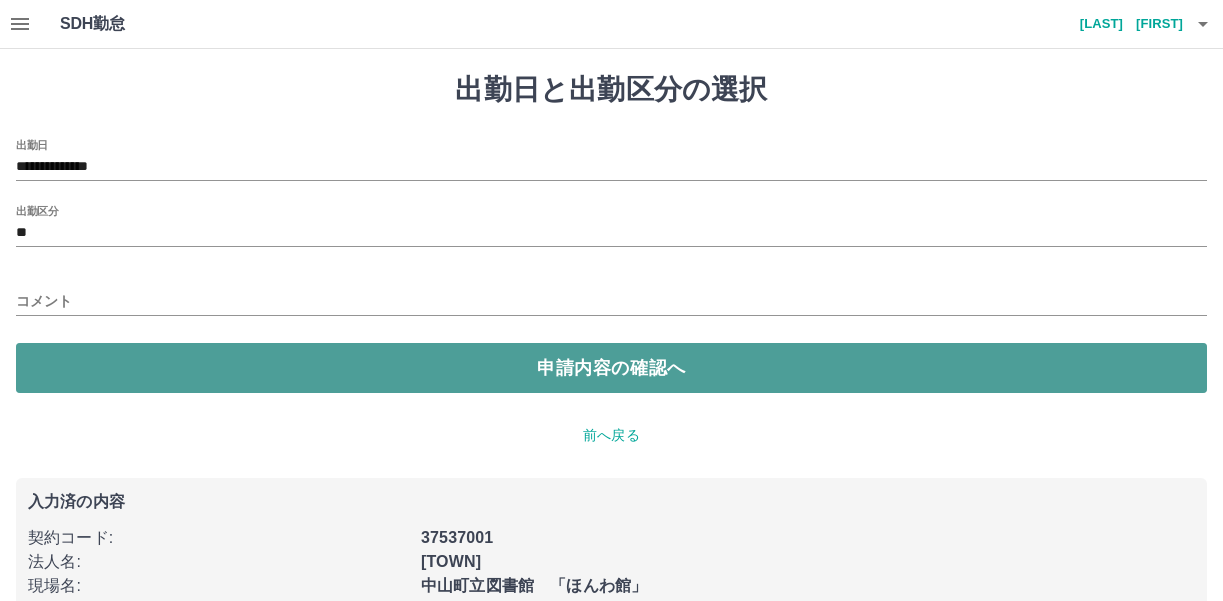 click on "申請内容の確認へ" at bounding box center [611, 368] 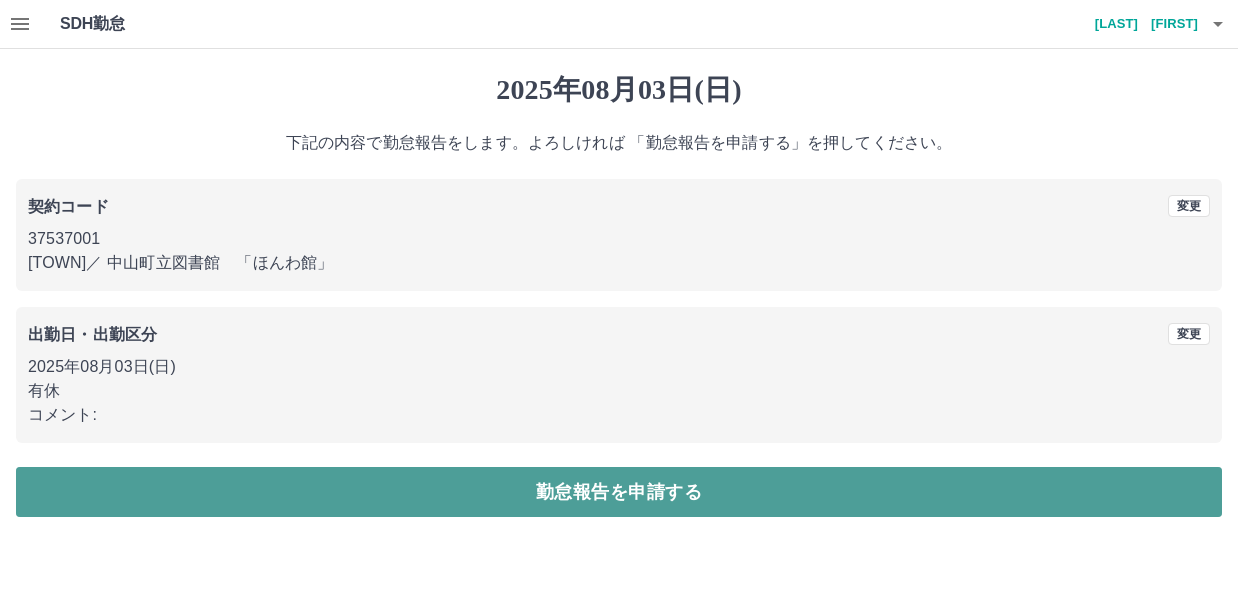 click on "勤怠報告を申請する" at bounding box center (619, 492) 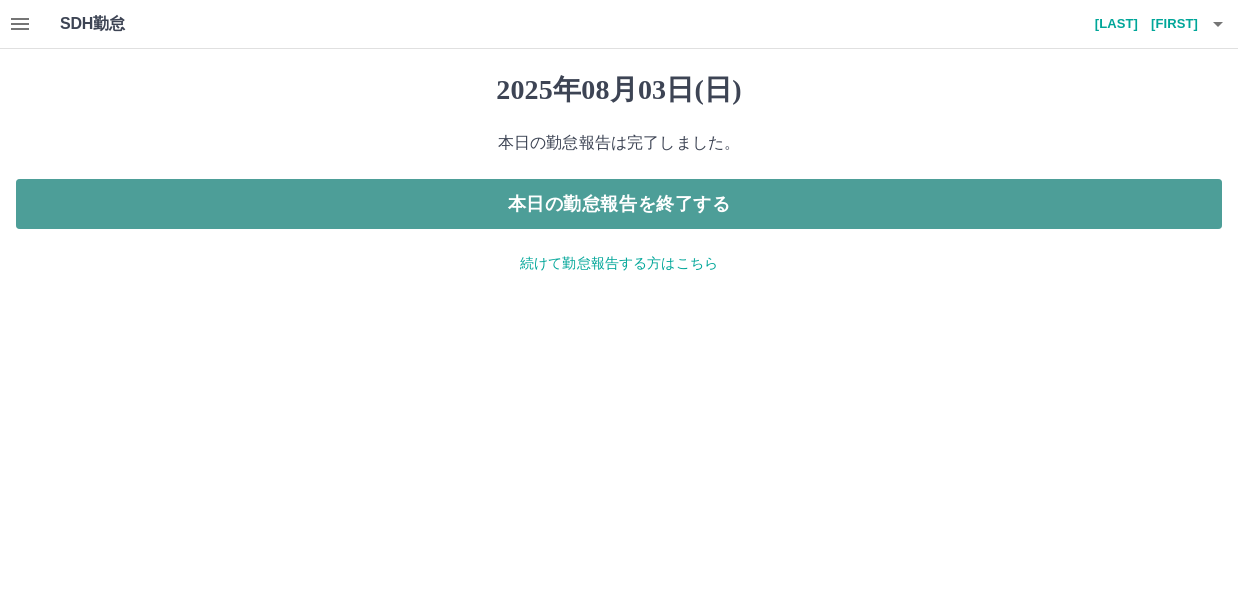 click on "本日の勤怠報告を終了する" at bounding box center (619, 204) 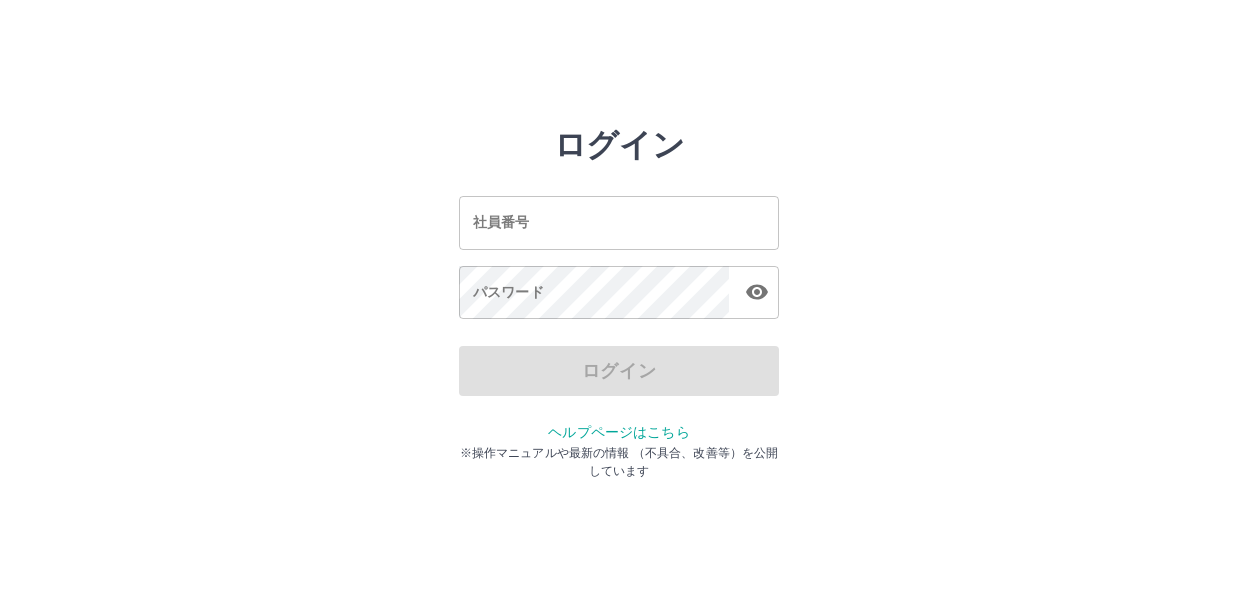 scroll, scrollTop: 0, scrollLeft: 0, axis: both 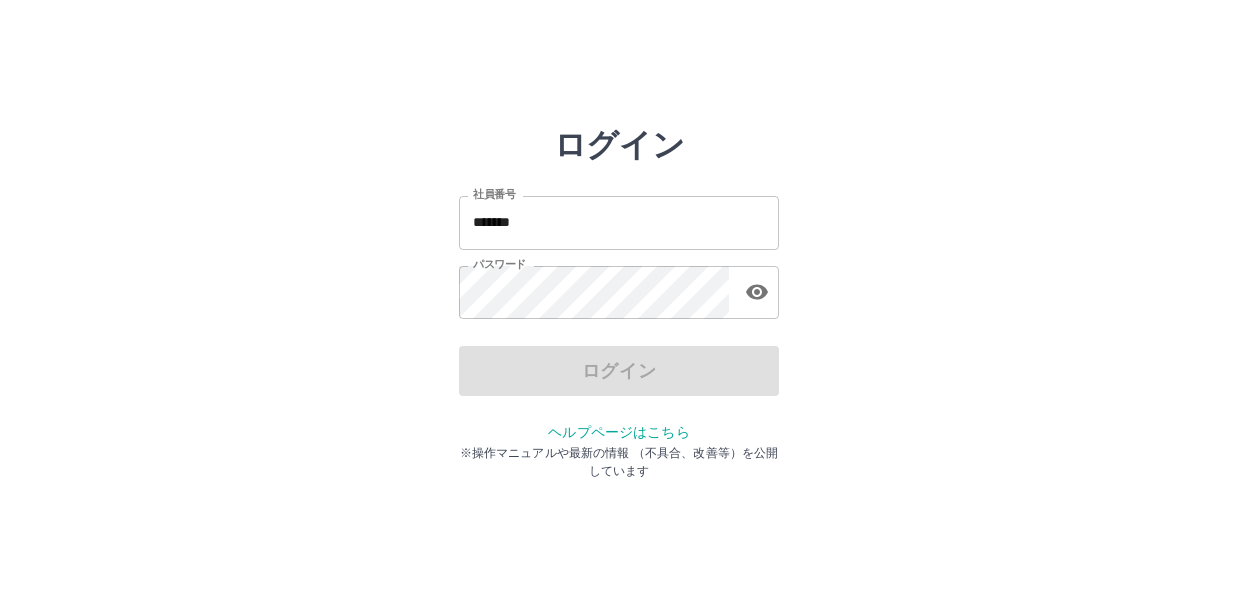 click on "*******" at bounding box center (619, 222) 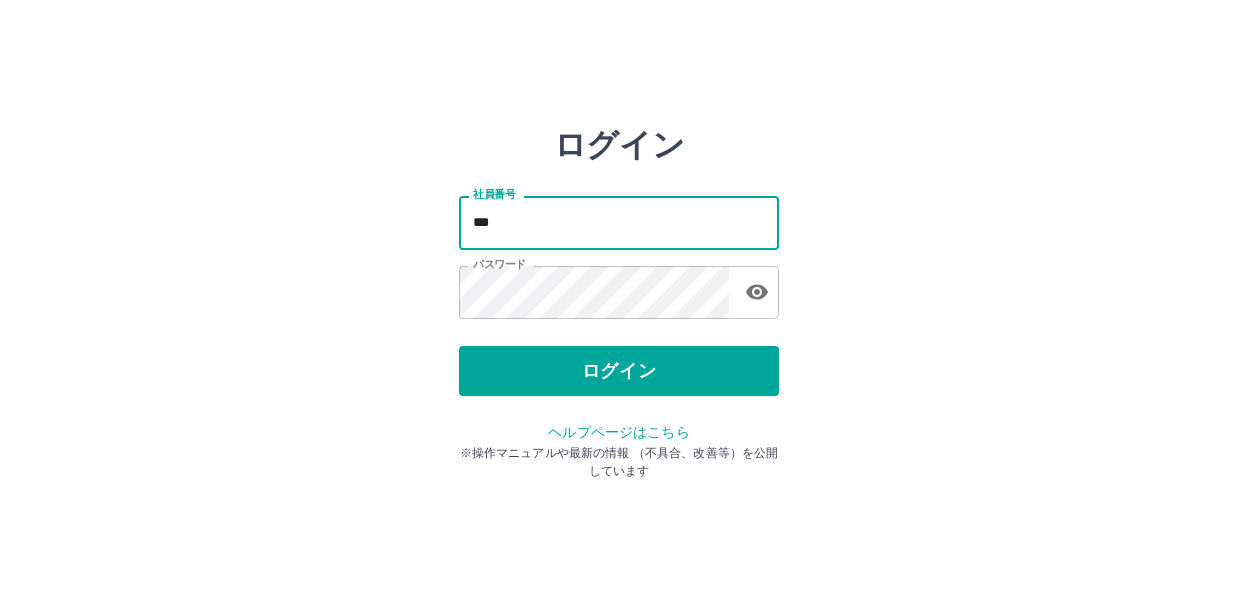 type on "*******" 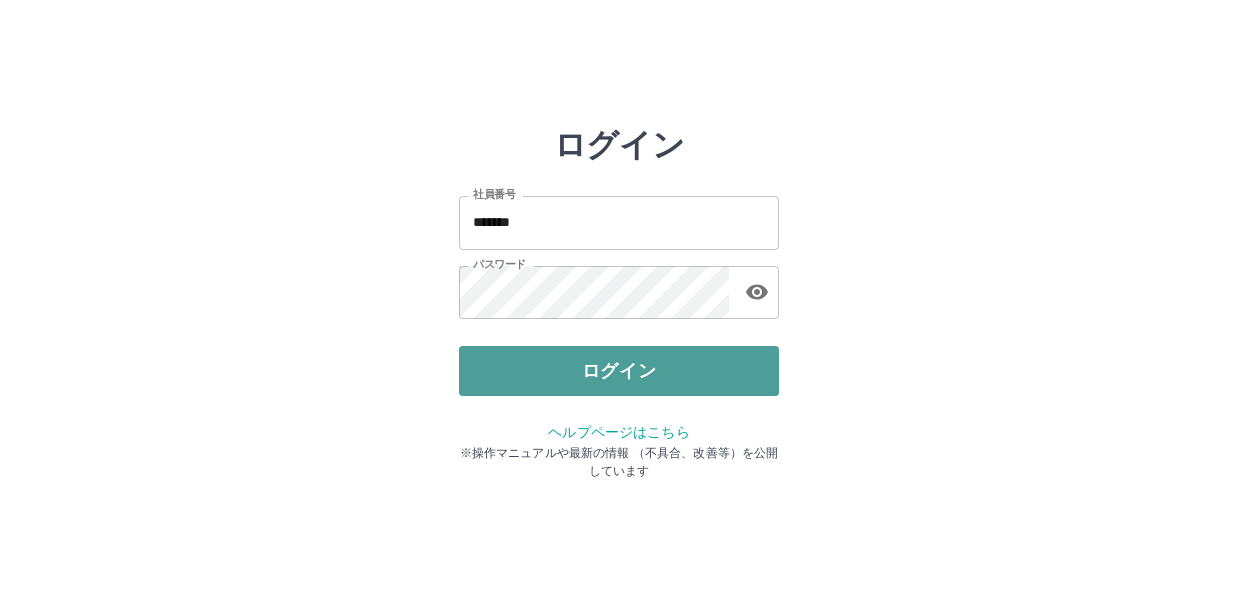 click on "ログイン" at bounding box center (619, 371) 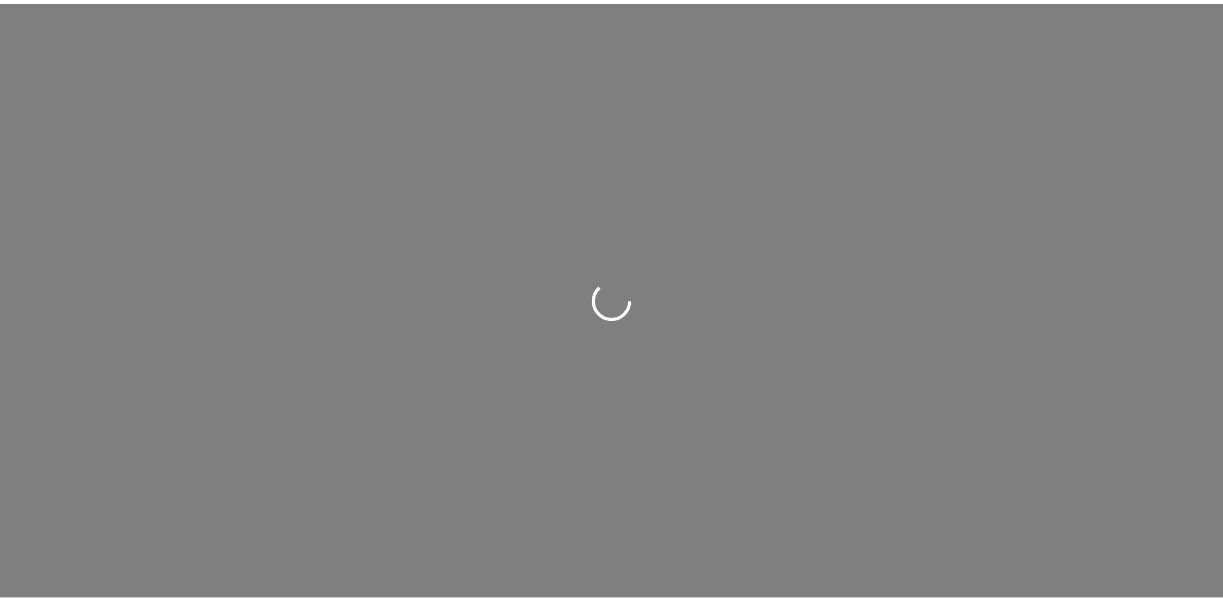 scroll, scrollTop: 0, scrollLeft: 0, axis: both 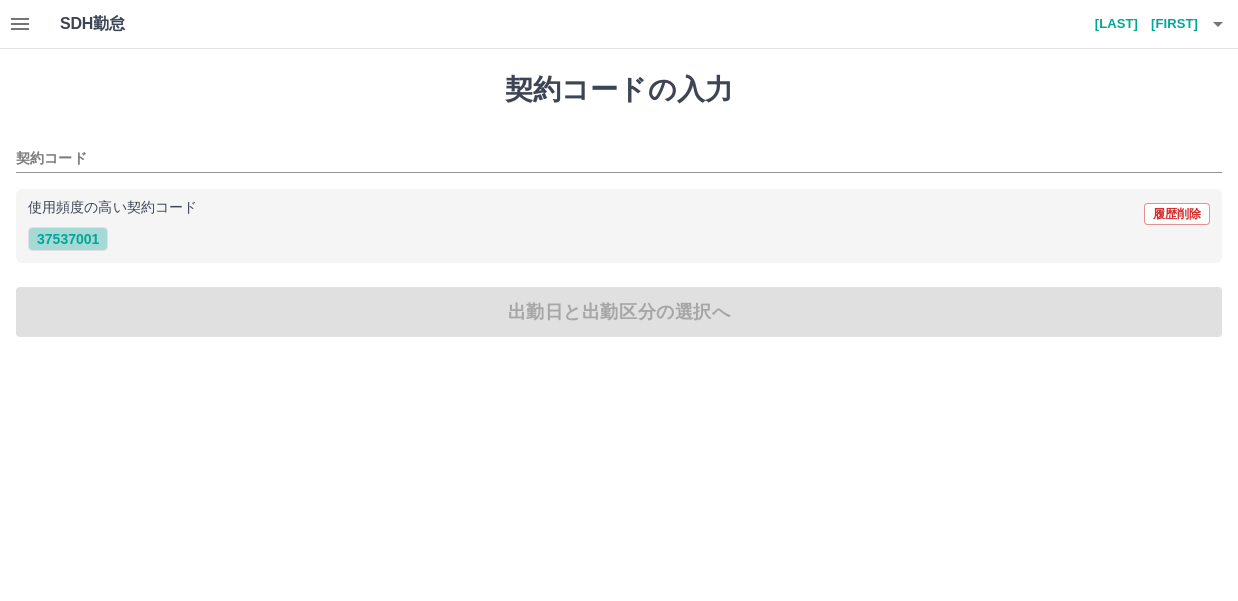 click on "37537001" at bounding box center [68, 239] 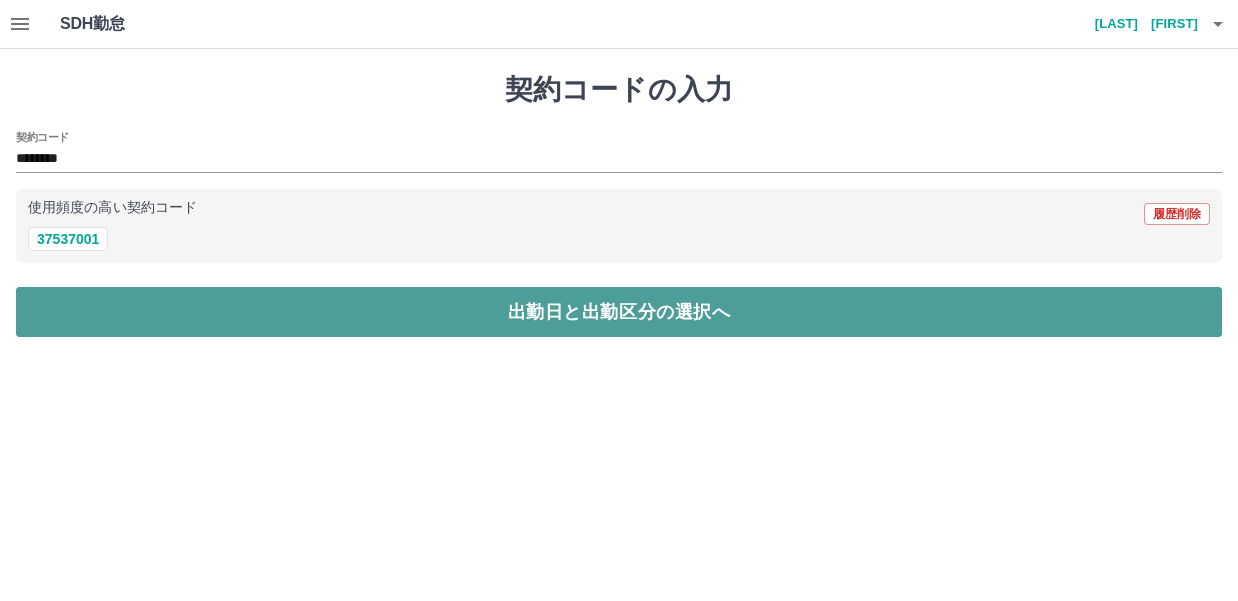 click on "出勤日と出勤区分の選択へ" at bounding box center [619, 312] 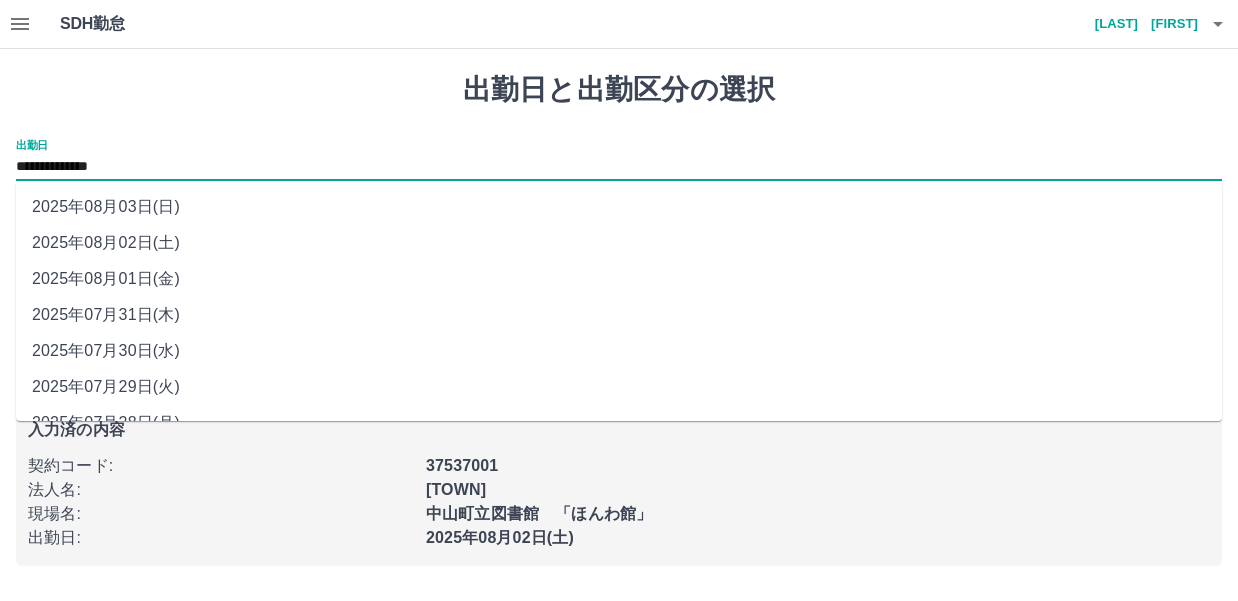 click on "**********" at bounding box center (619, 167) 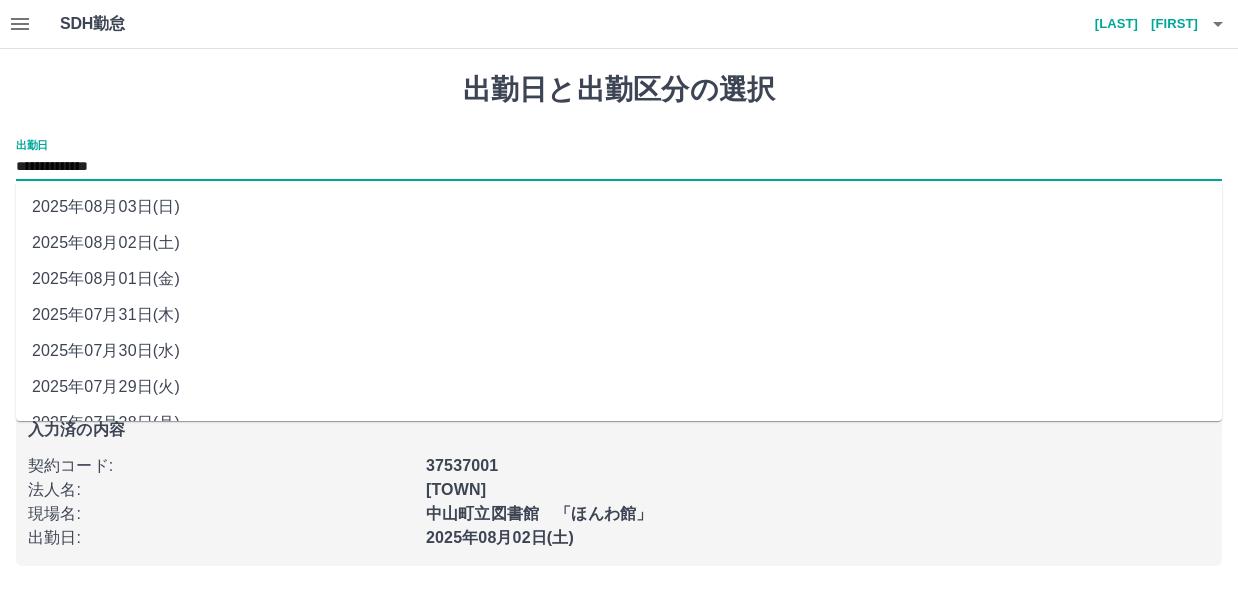 drag, startPoint x: 244, startPoint y: 165, endPoint x: 154, endPoint y: 203, distance: 97.6934 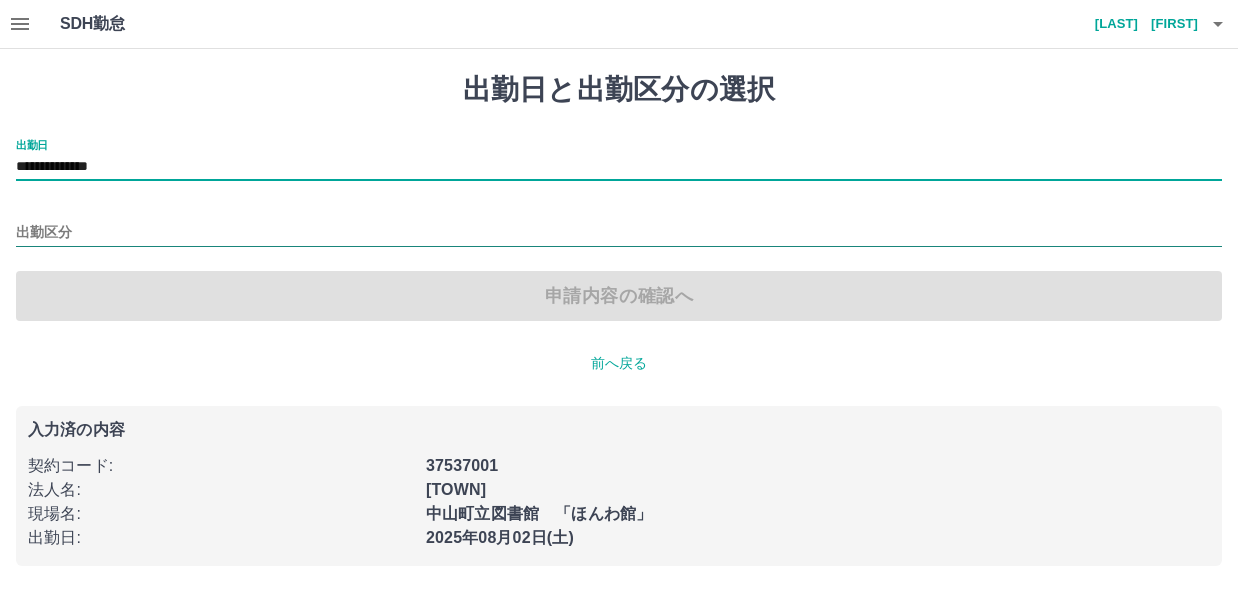 click on "出勤区分" at bounding box center (619, 233) 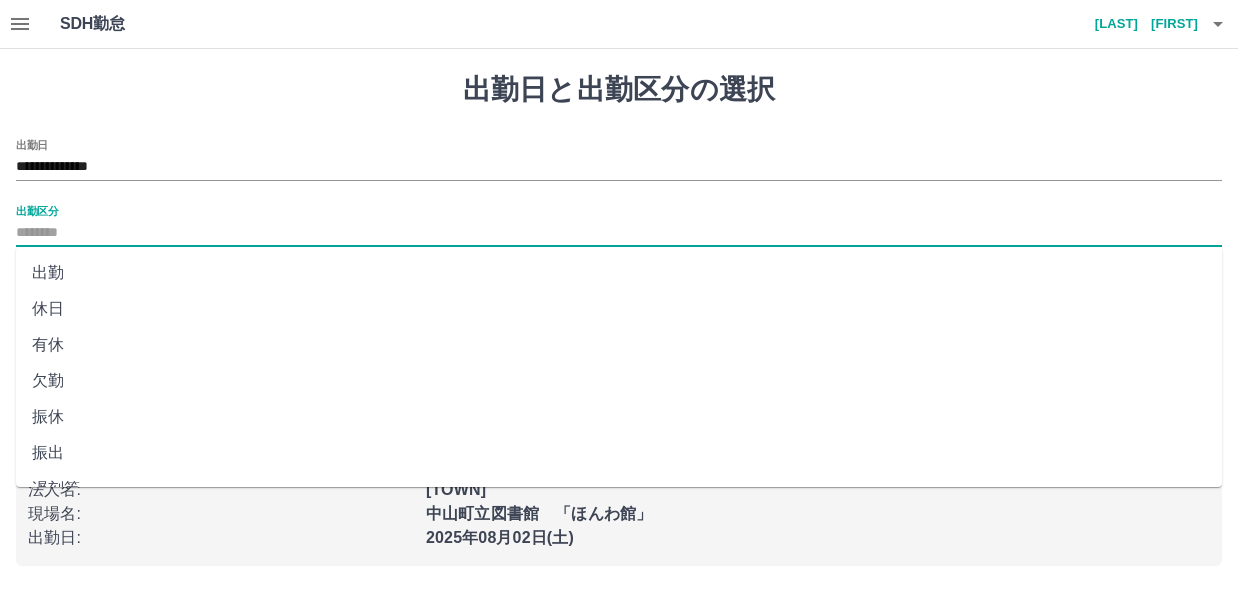 click on "出勤" at bounding box center (619, 273) 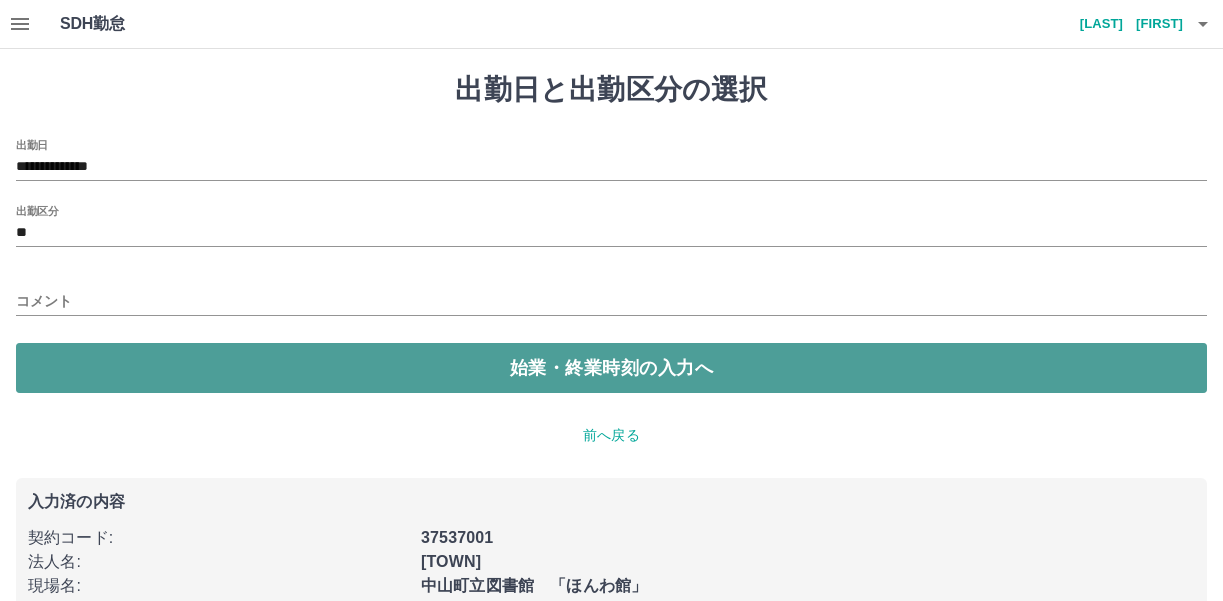 click on "始業・終業時刻の入力へ" at bounding box center [611, 368] 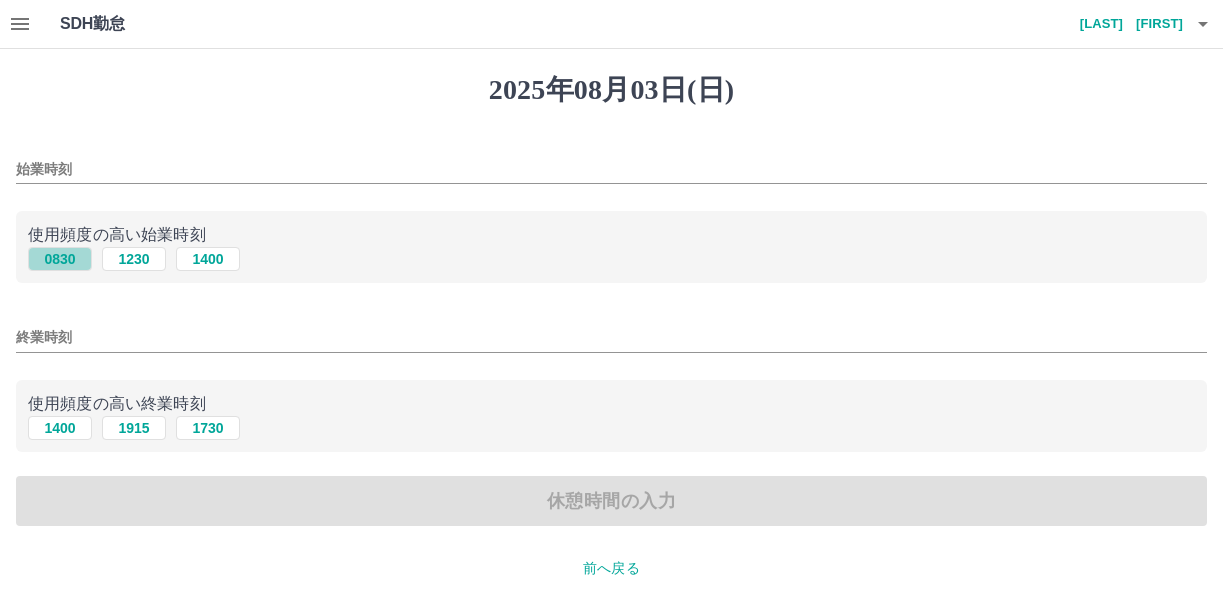 click on "0830" at bounding box center [60, 259] 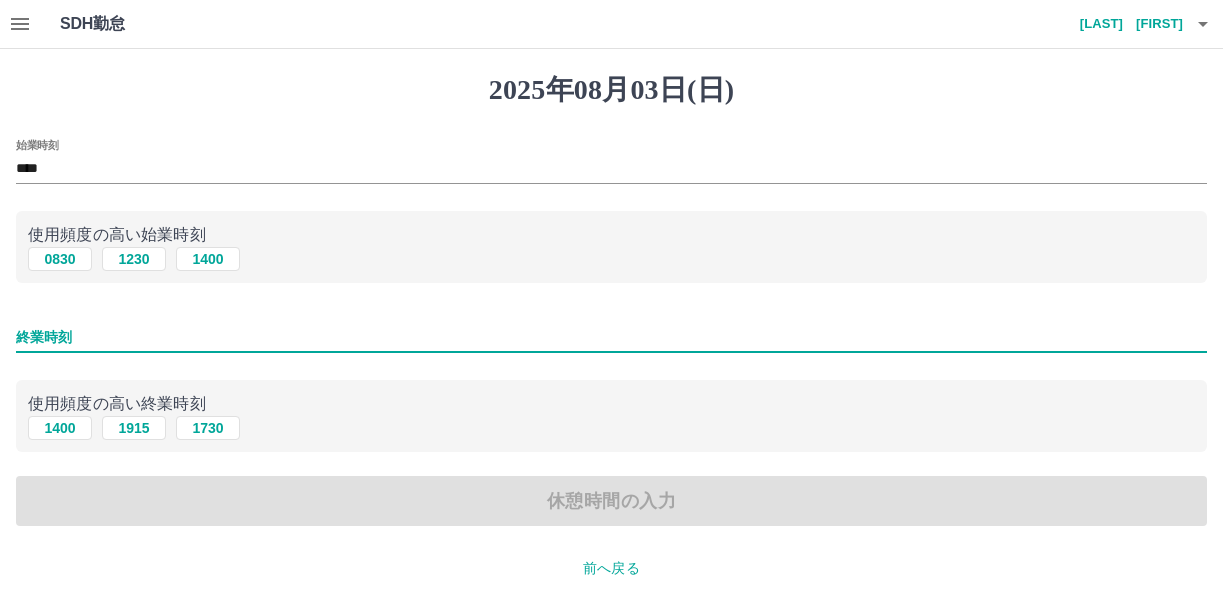 click on "終業時刻" at bounding box center [611, 337] 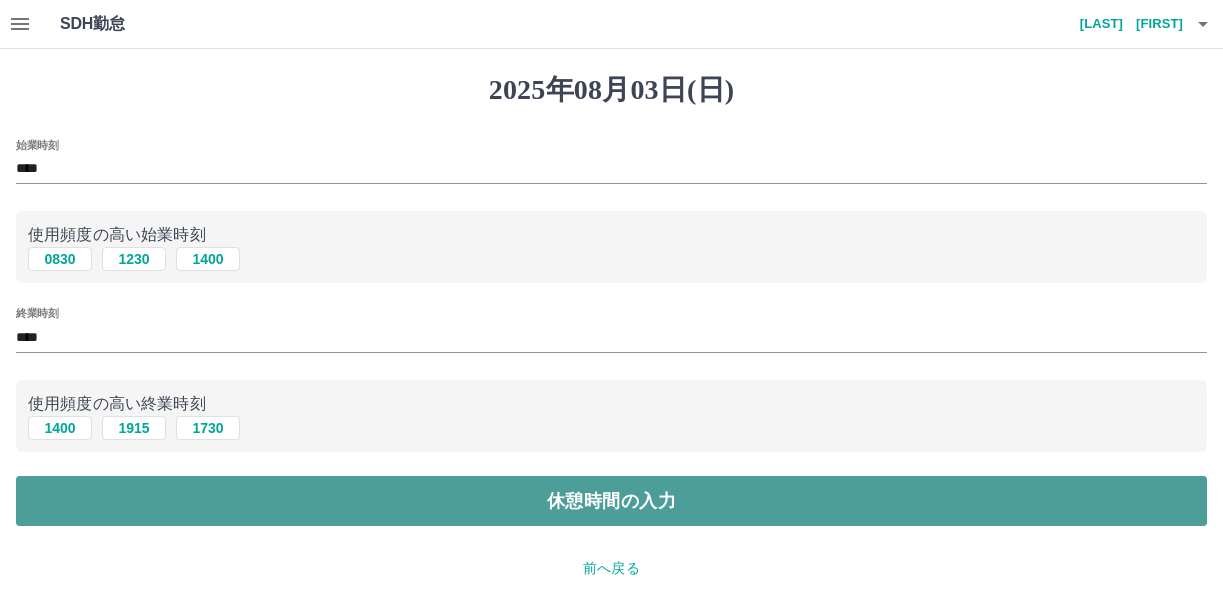 click on "休憩時間の入力" at bounding box center (611, 501) 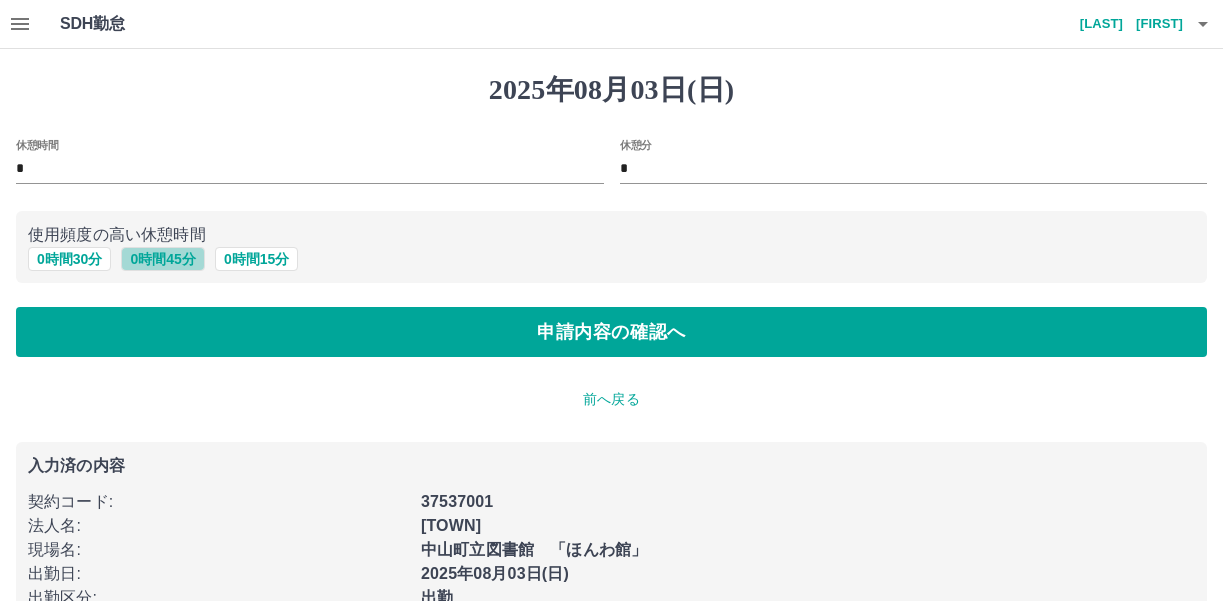 click on "0 時間 45 分" at bounding box center (162, 259) 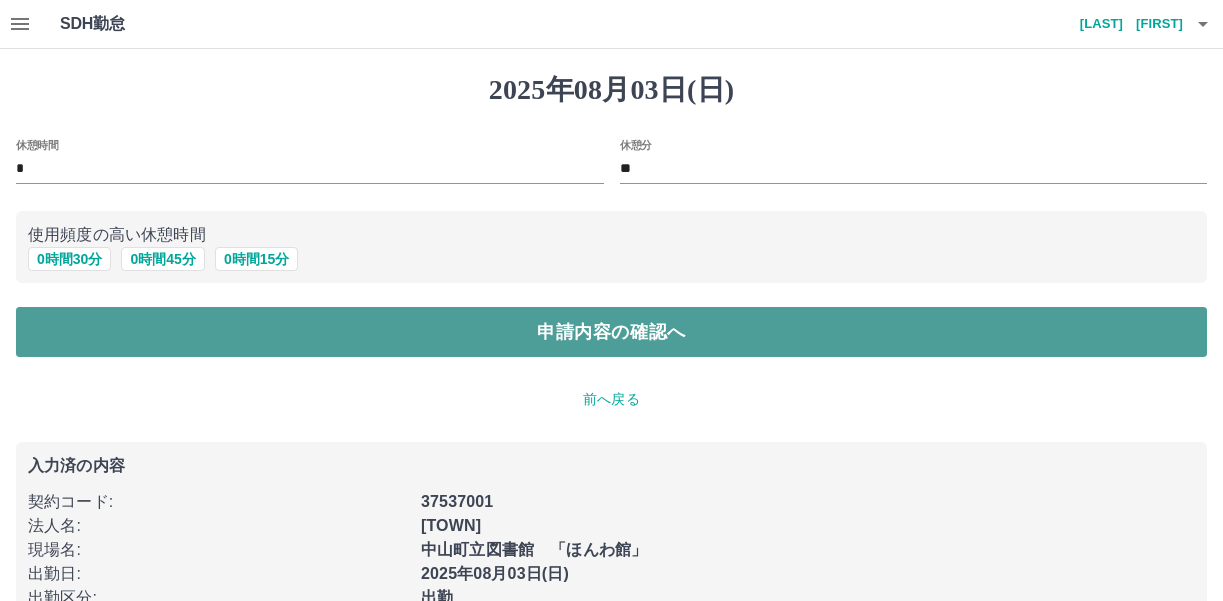 click on "申請内容の確認へ" at bounding box center [611, 332] 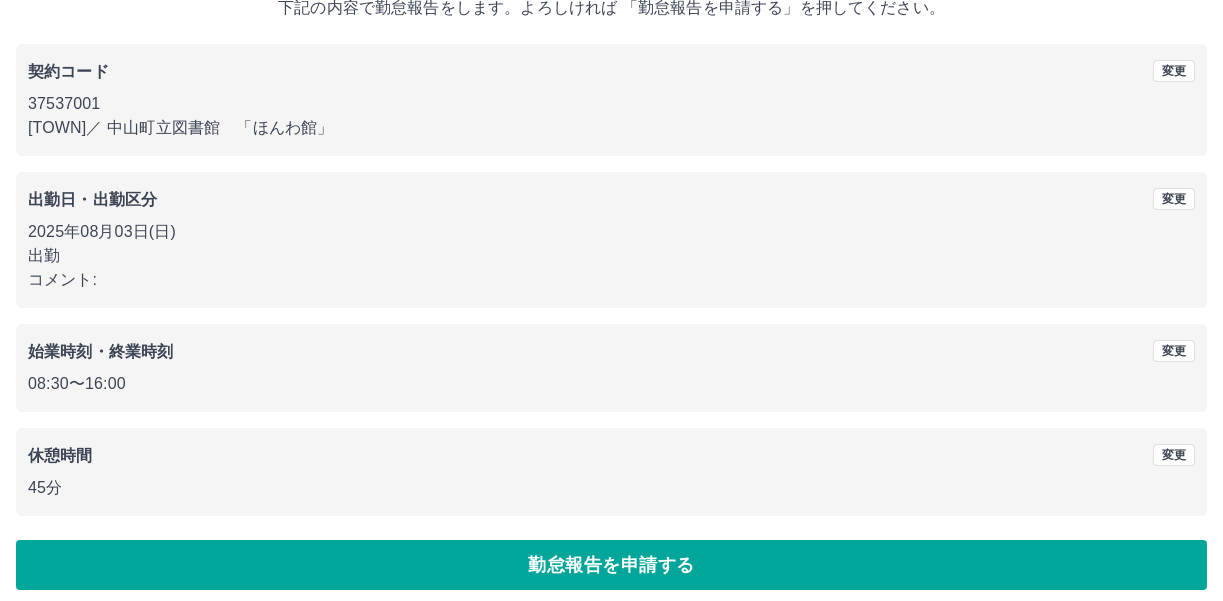 scroll, scrollTop: 148, scrollLeft: 0, axis: vertical 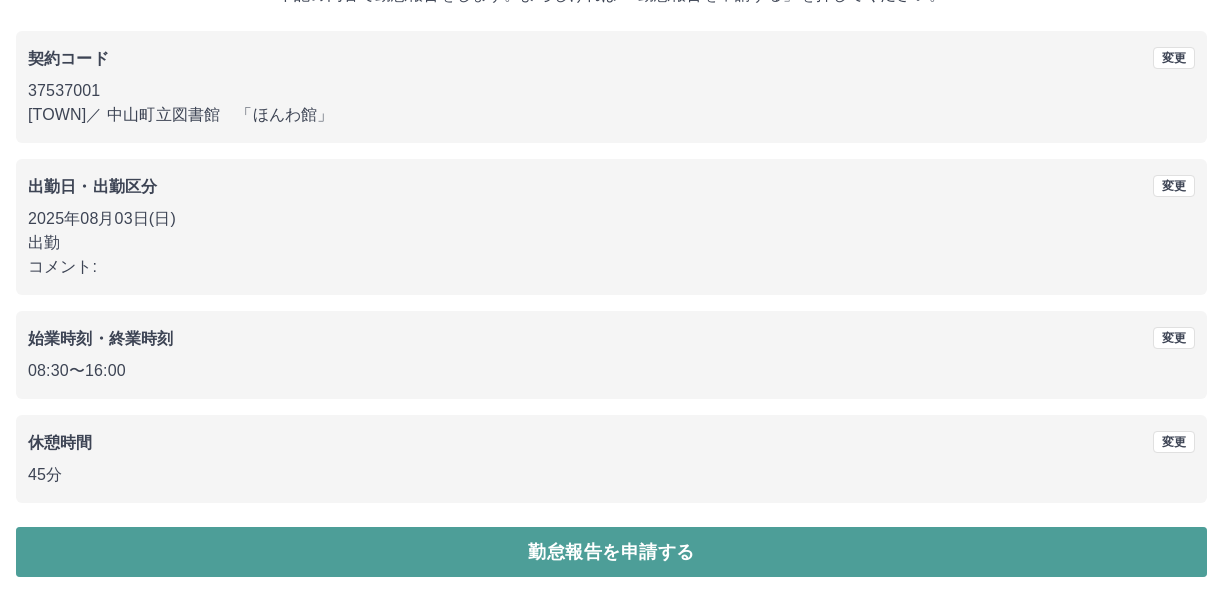 click on "勤怠報告を申請する" at bounding box center [611, 552] 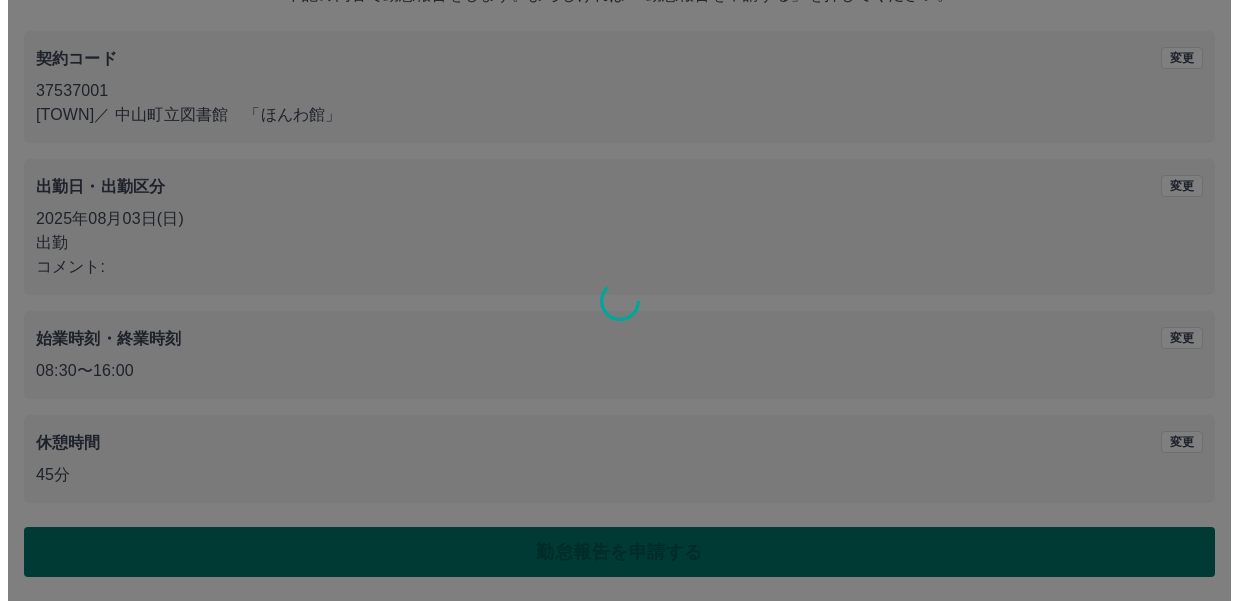 scroll, scrollTop: 0, scrollLeft: 0, axis: both 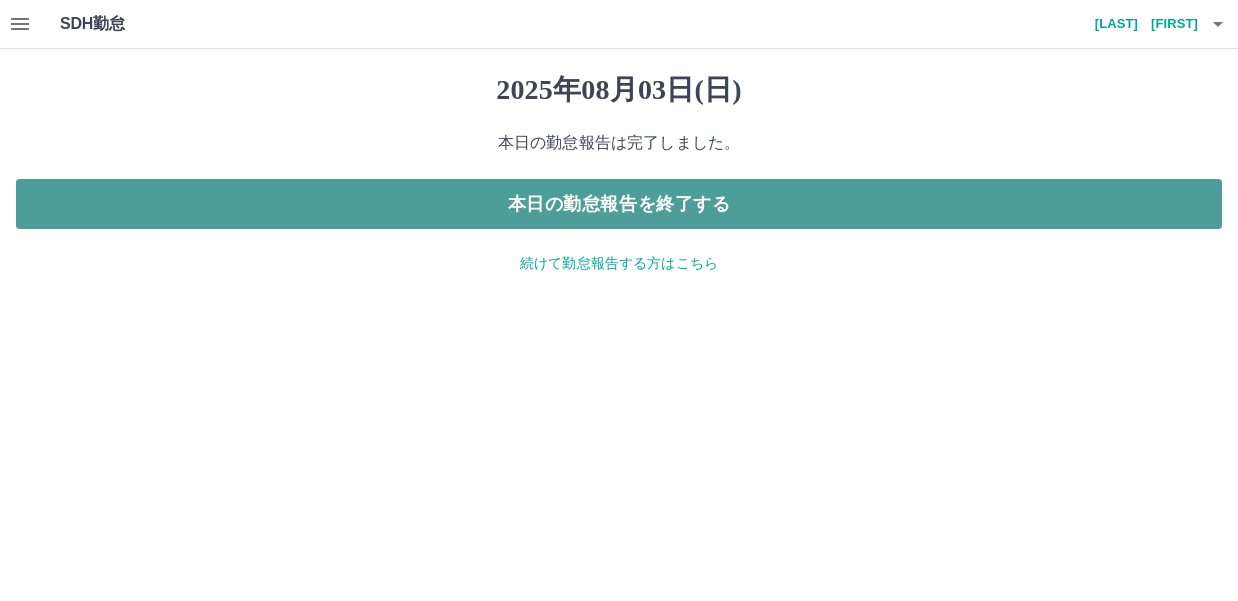 click on "本日の勤怠報告を終了する" at bounding box center [619, 204] 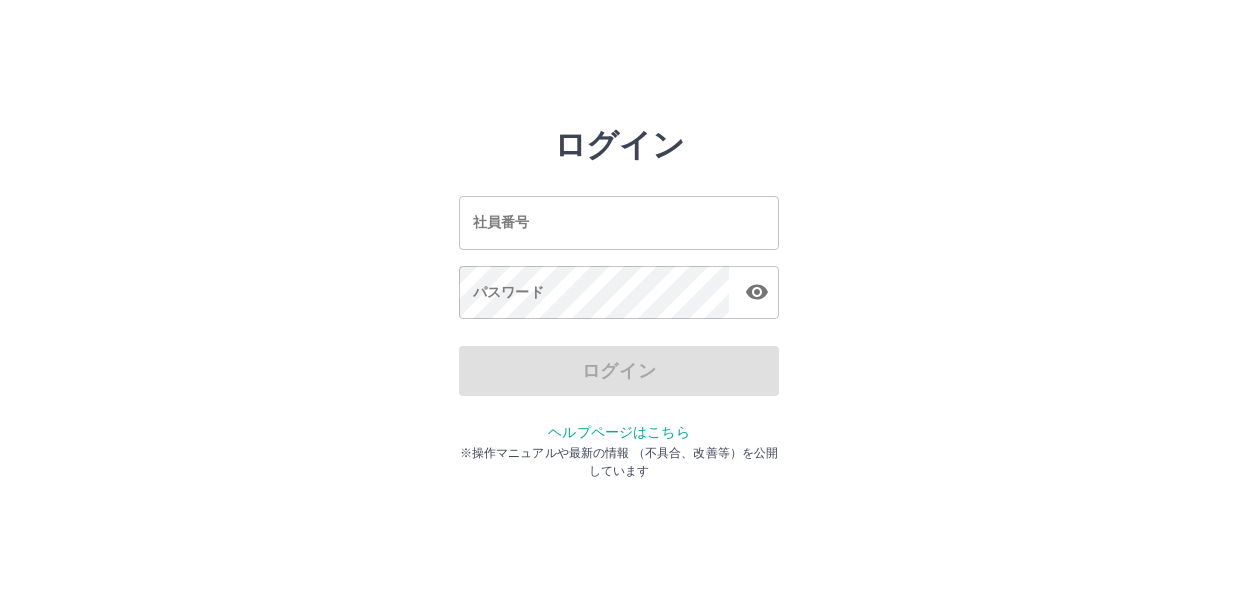 scroll, scrollTop: 0, scrollLeft: 0, axis: both 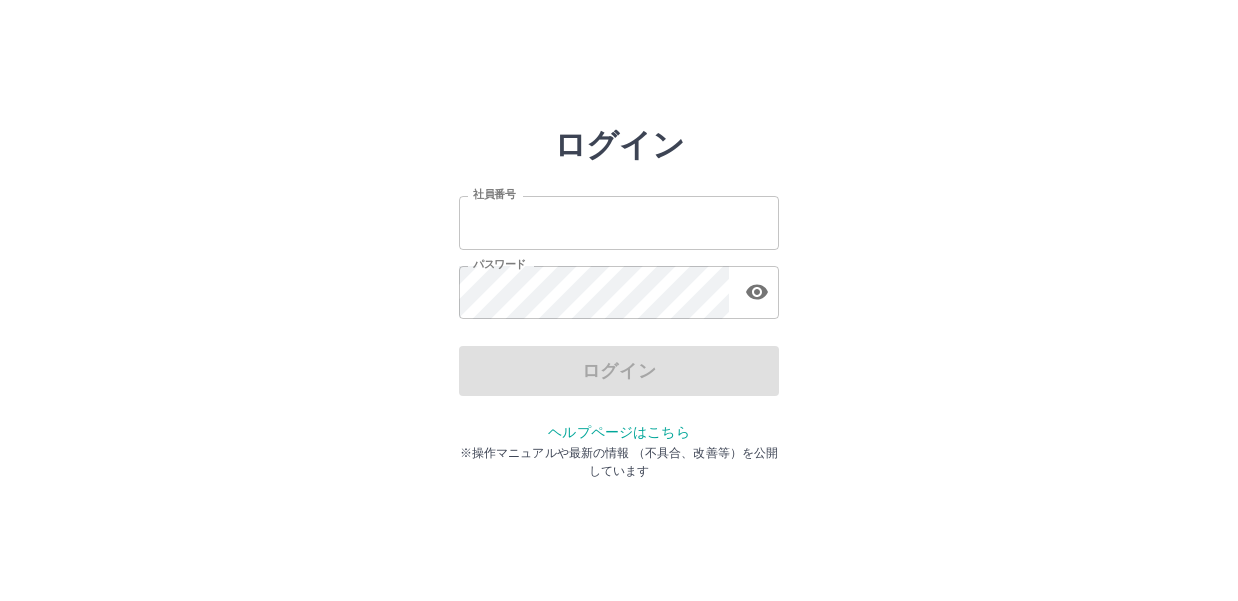 type on "*******" 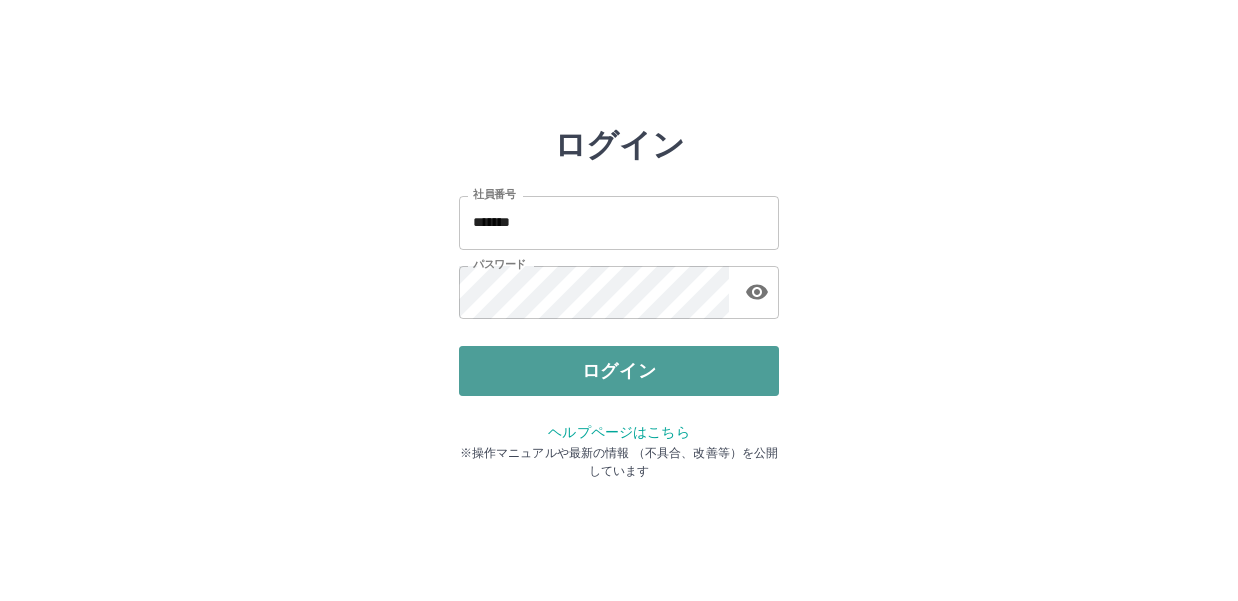 click on "ログイン" at bounding box center [619, 371] 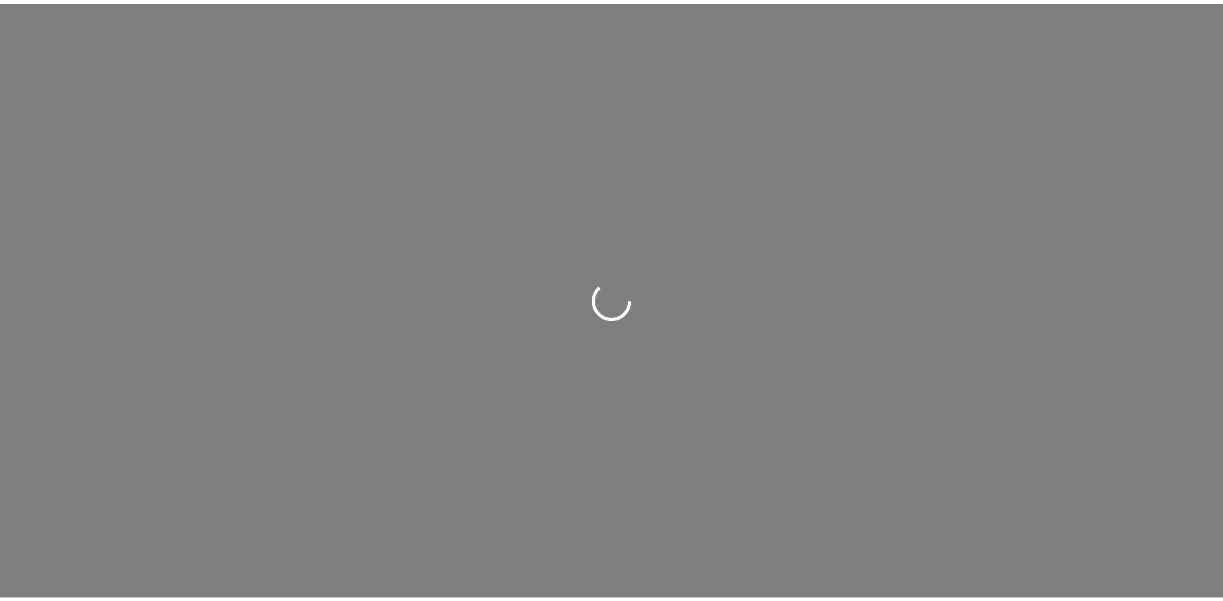 scroll, scrollTop: 0, scrollLeft: 0, axis: both 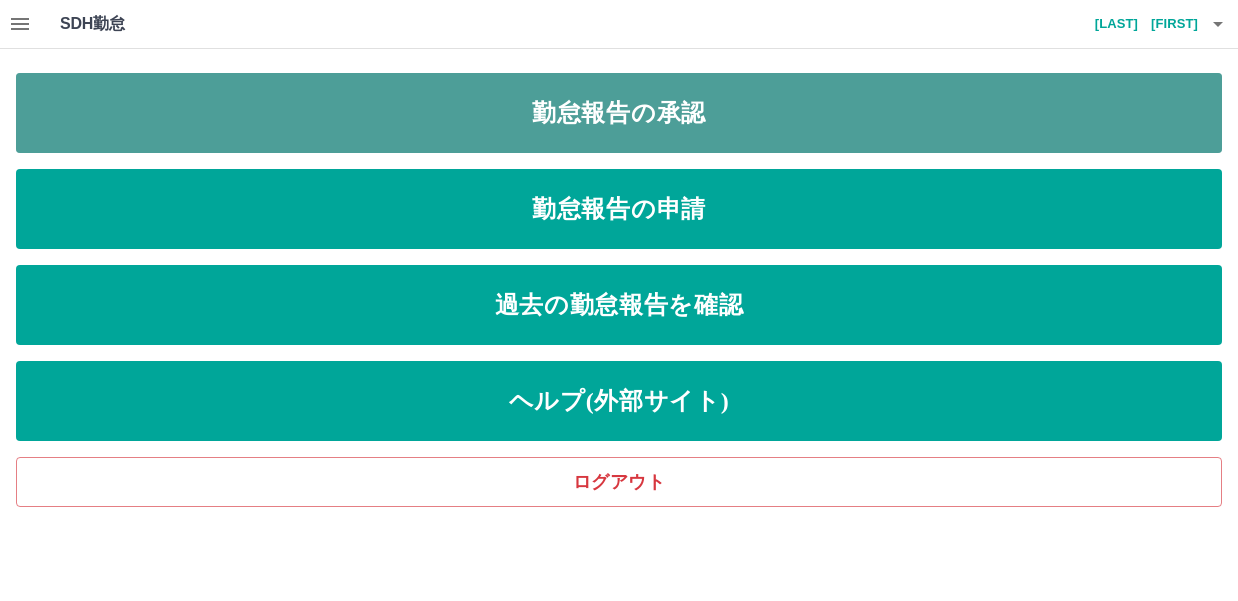 click on "勤怠報告の承認" at bounding box center [619, 113] 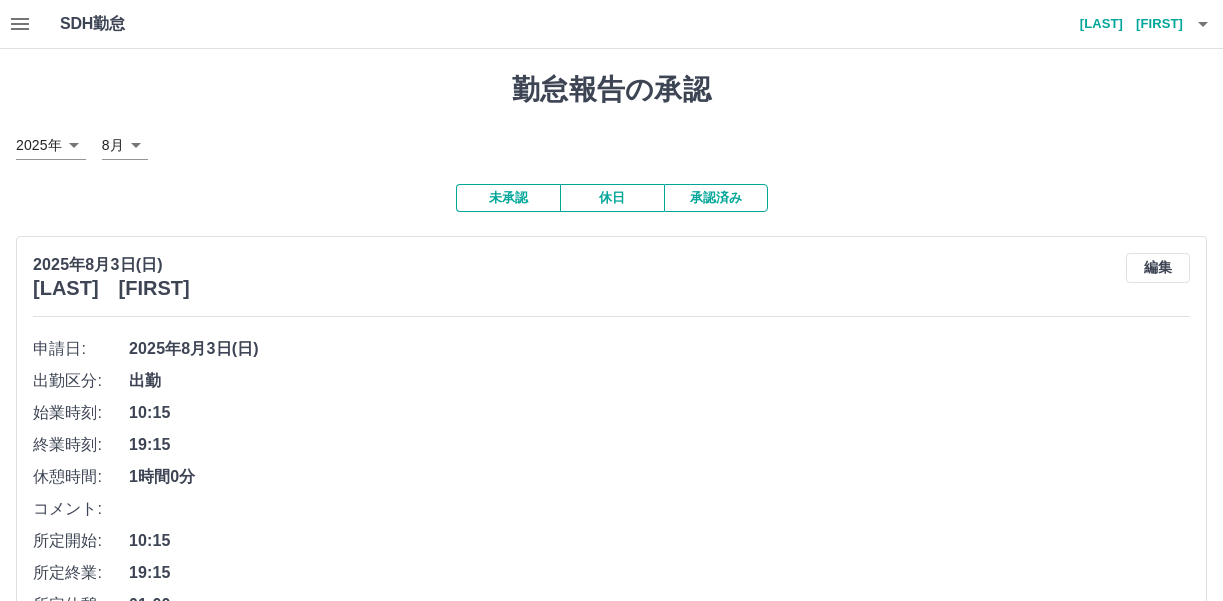 click on "承認済み" at bounding box center [716, 198] 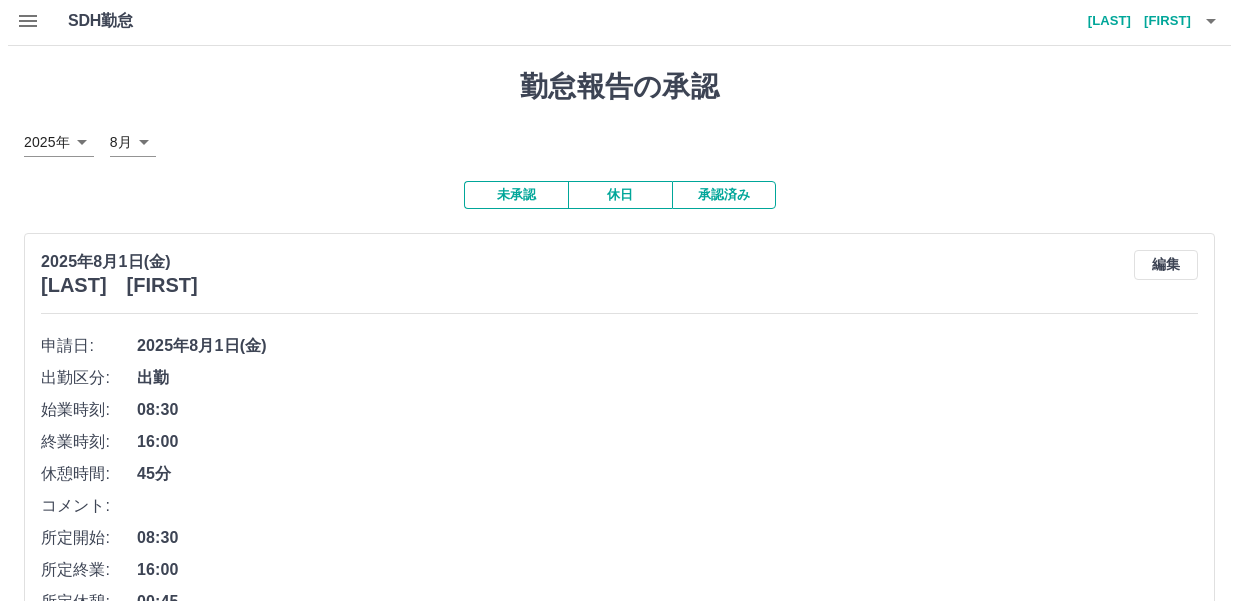 scroll, scrollTop: 0, scrollLeft: 0, axis: both 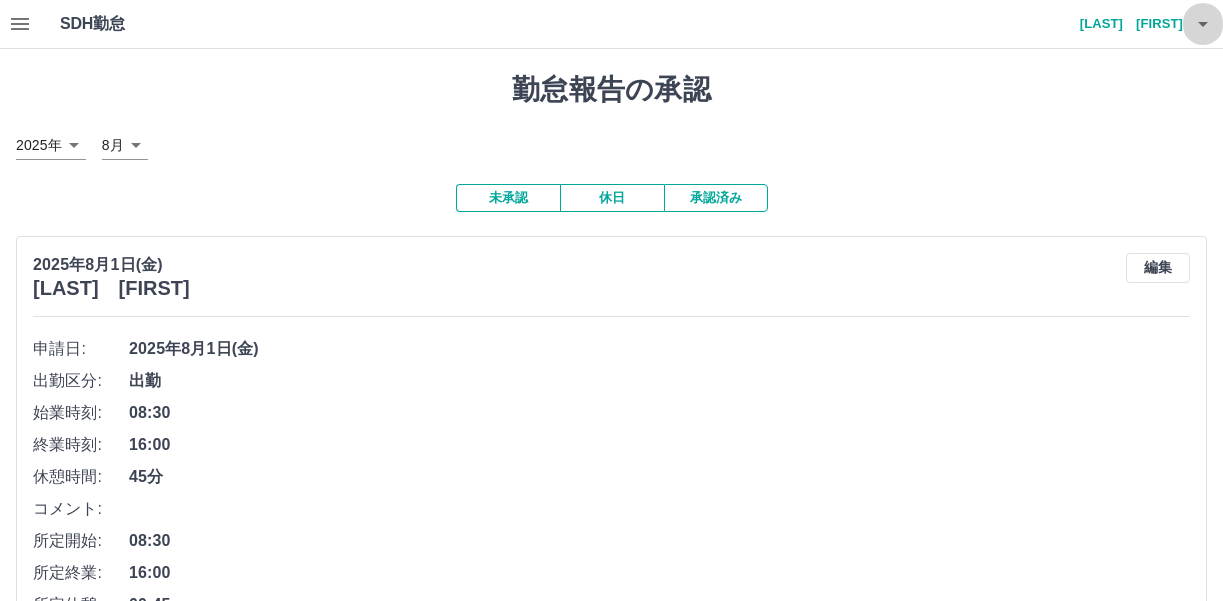 click 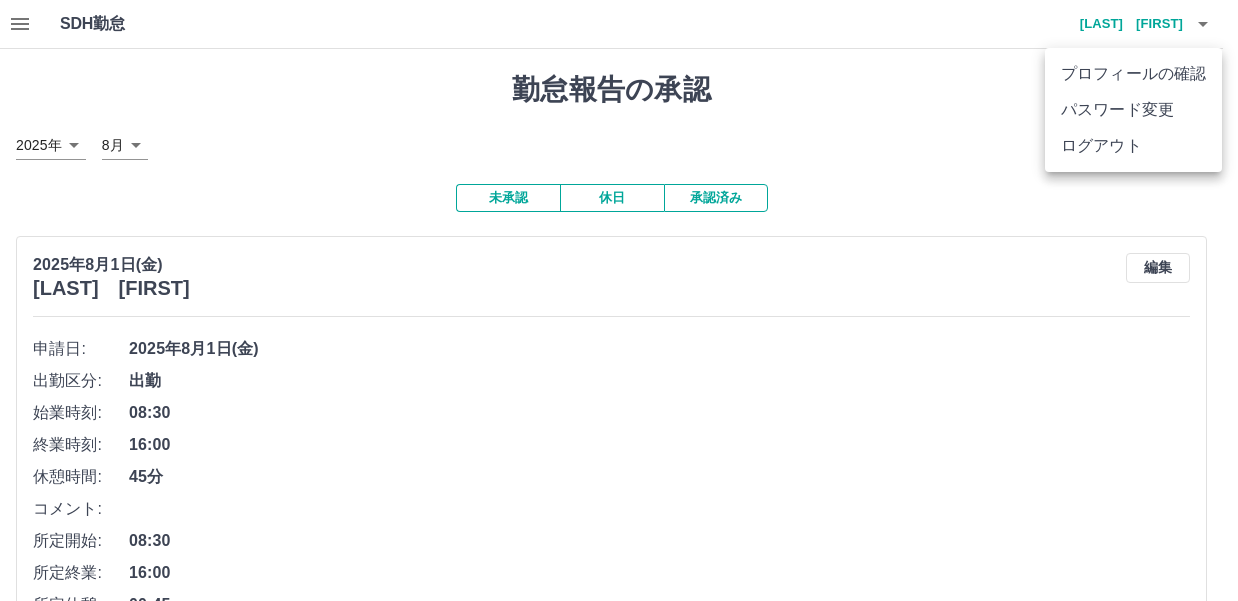 click on "ログアウト" at bounding box center [1133, 146] 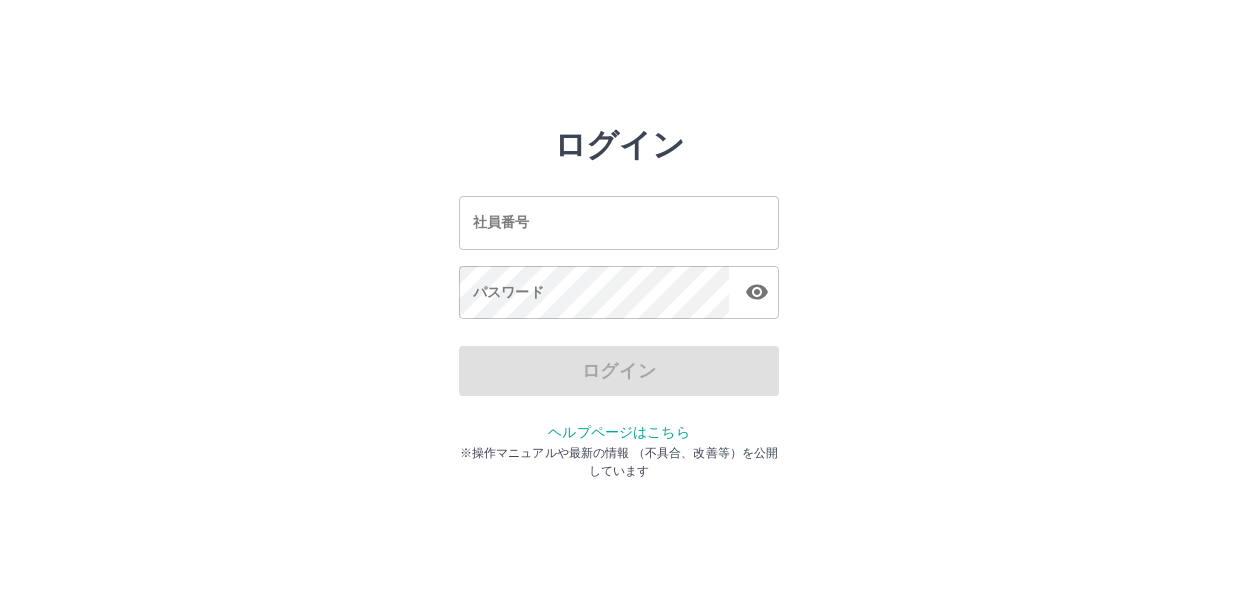scroll, scrollTop: 0, scrollLeft: 0, axis: both 